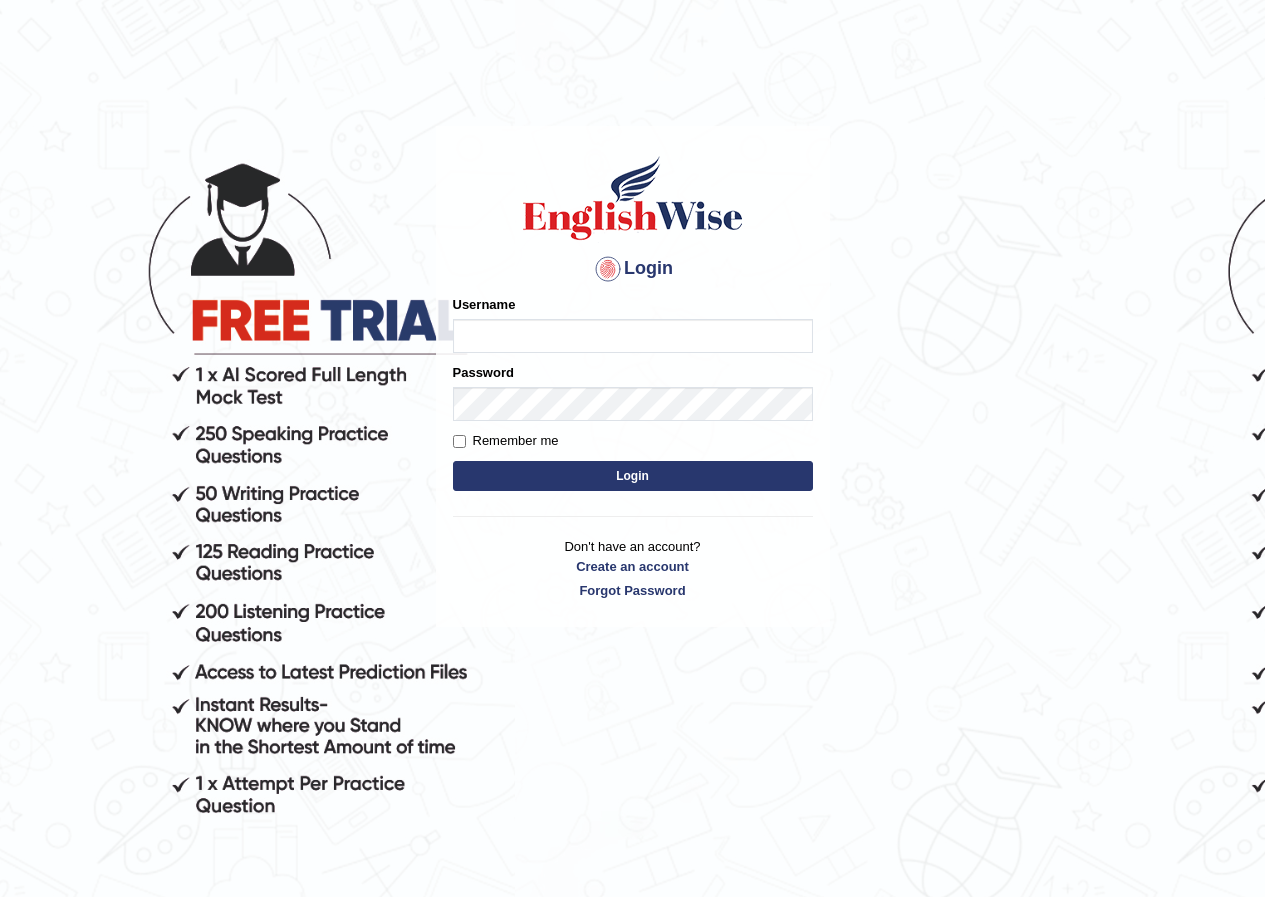 scroll, scrollTop: 0, scrollLeft: 0, axis: both 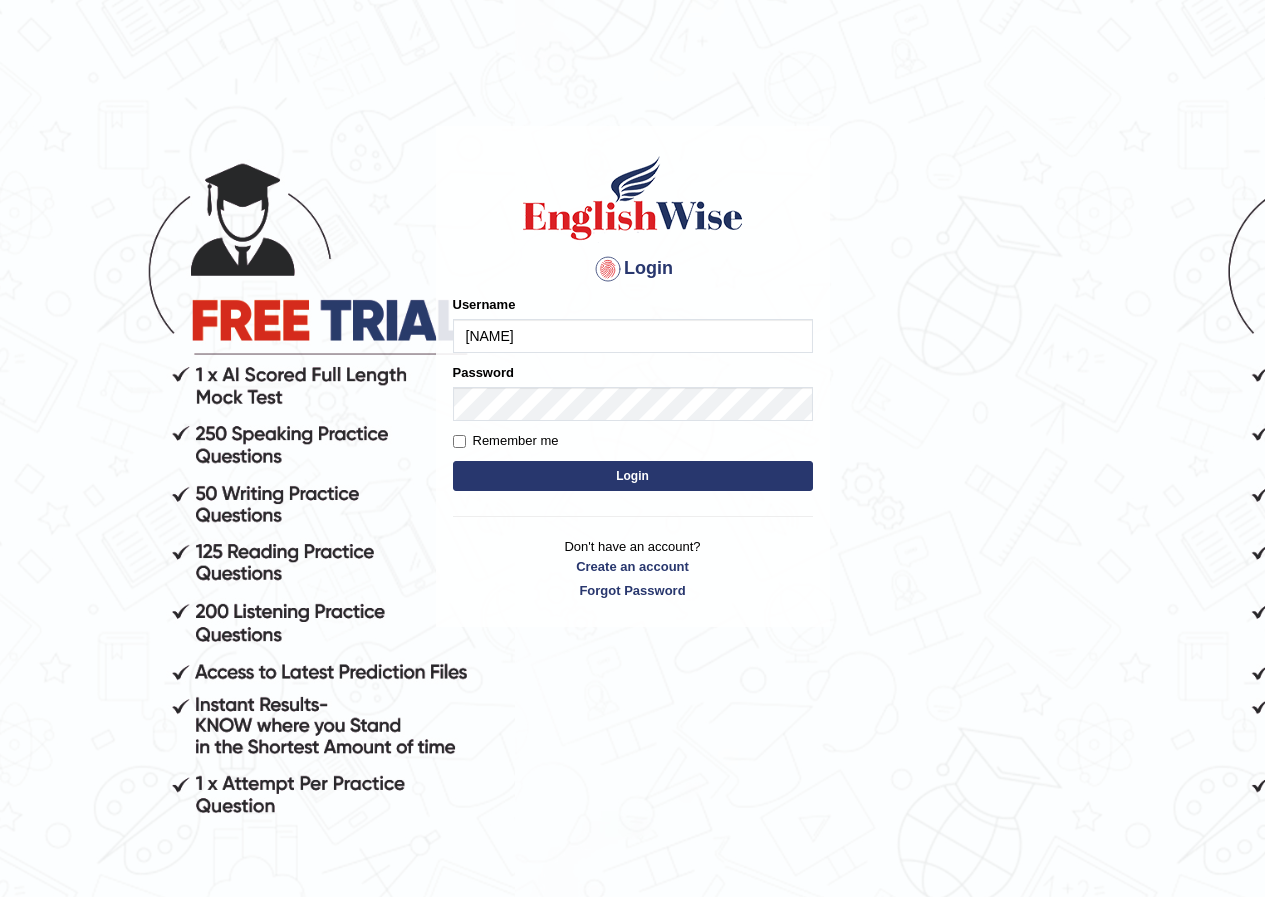 type on "[NAME]" 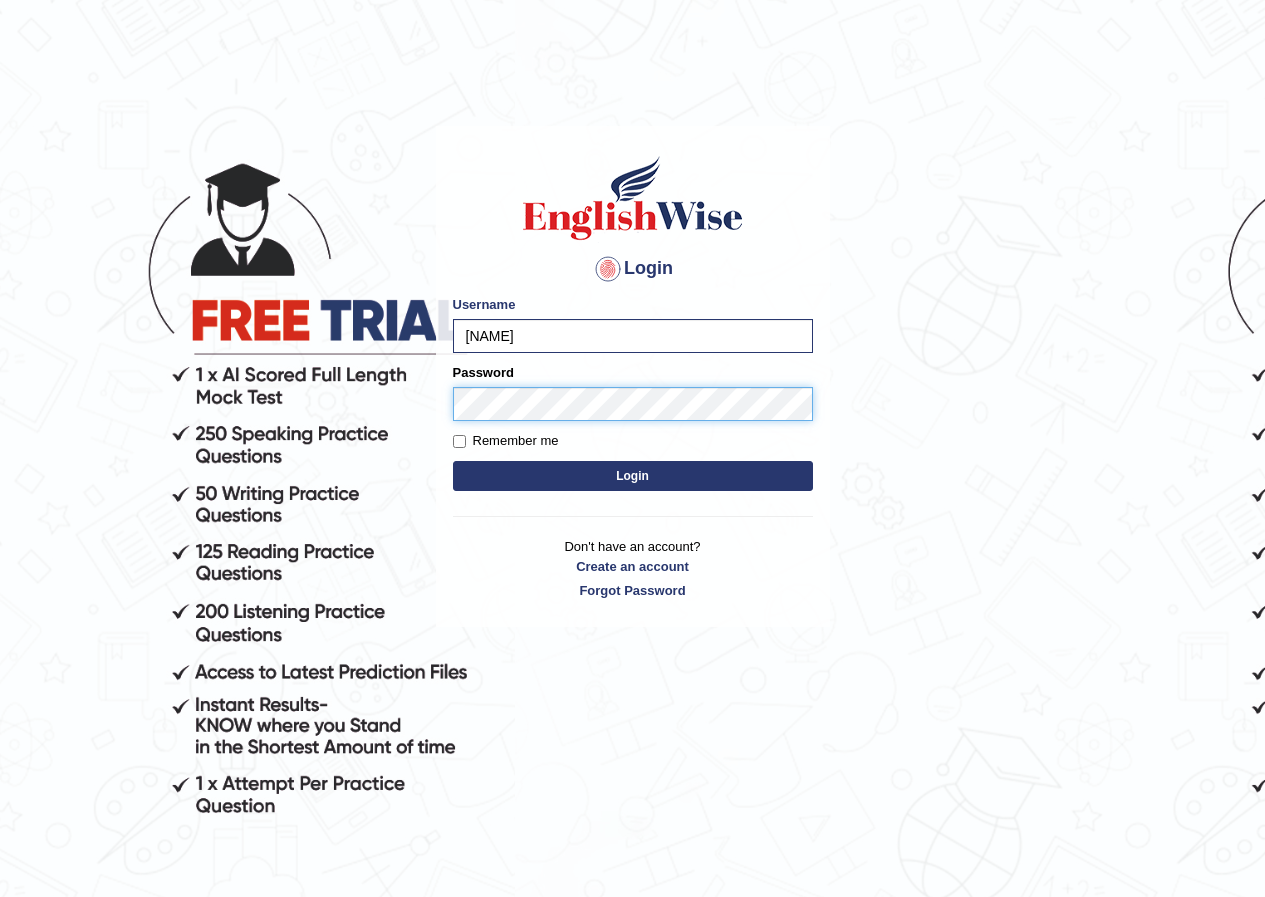 click on "Login" at bounding box center (633, 476) 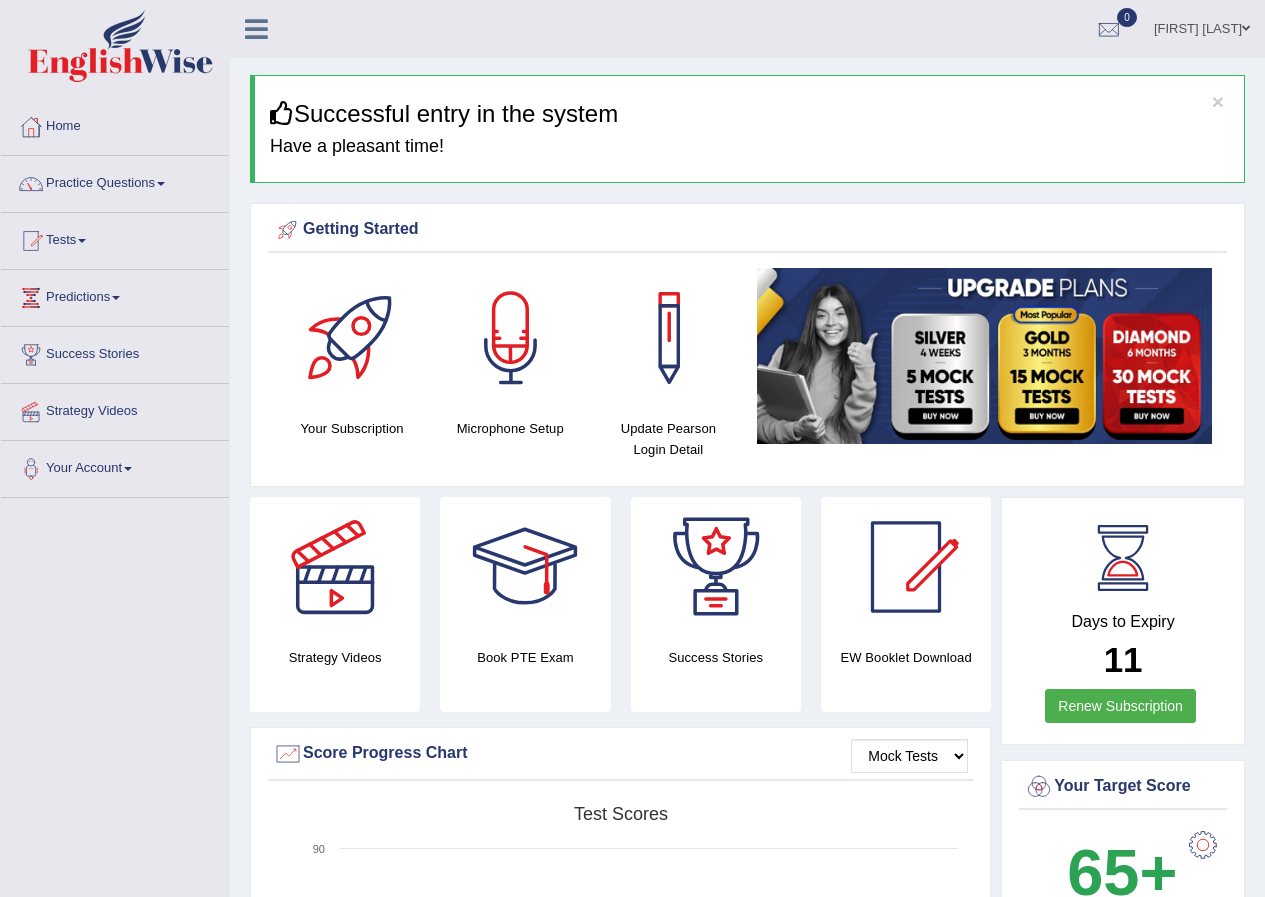 scroll, scrollTop: 0, scrollLeft: 0, axis: both 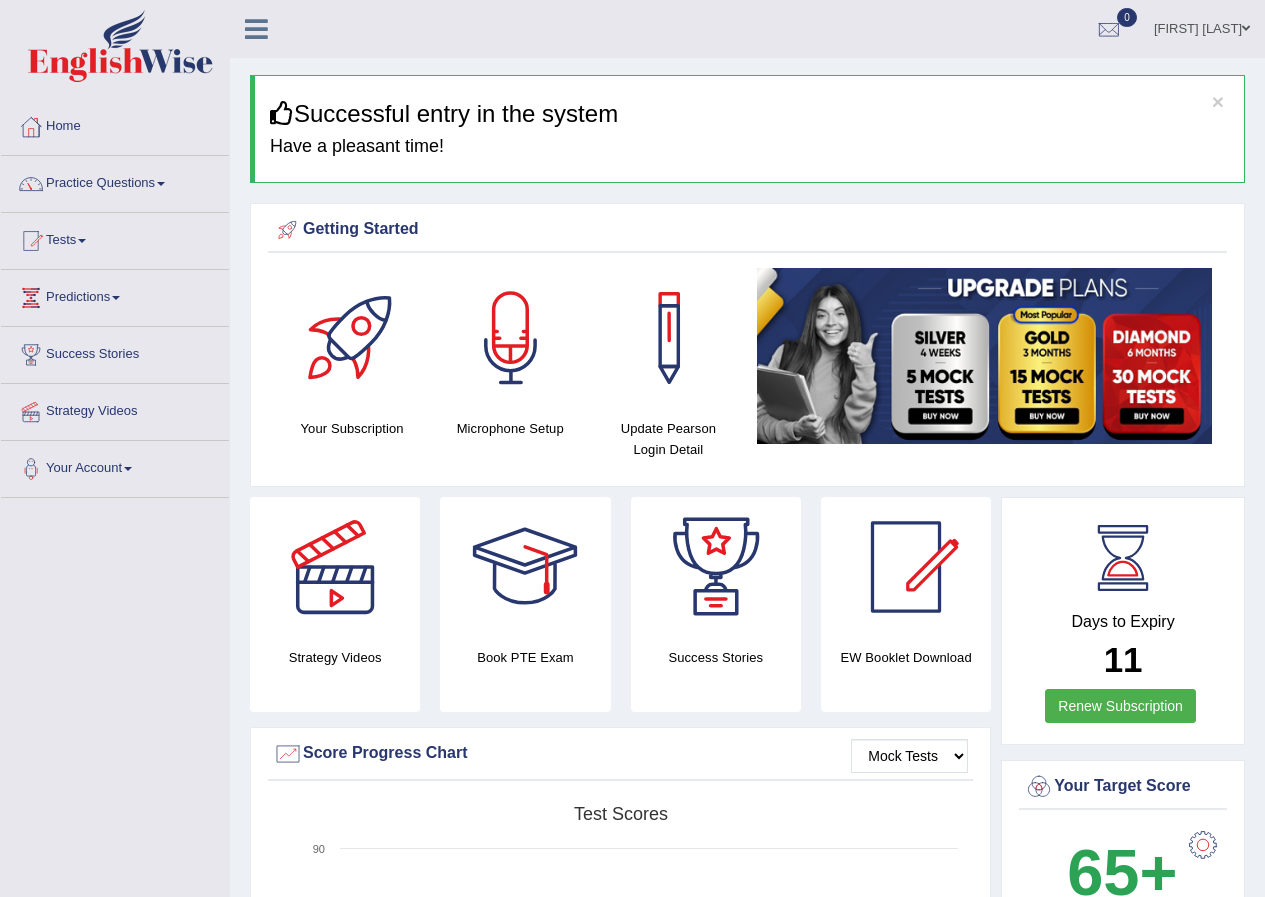 click on "Practice Questions" at bounding box center [115, 181] 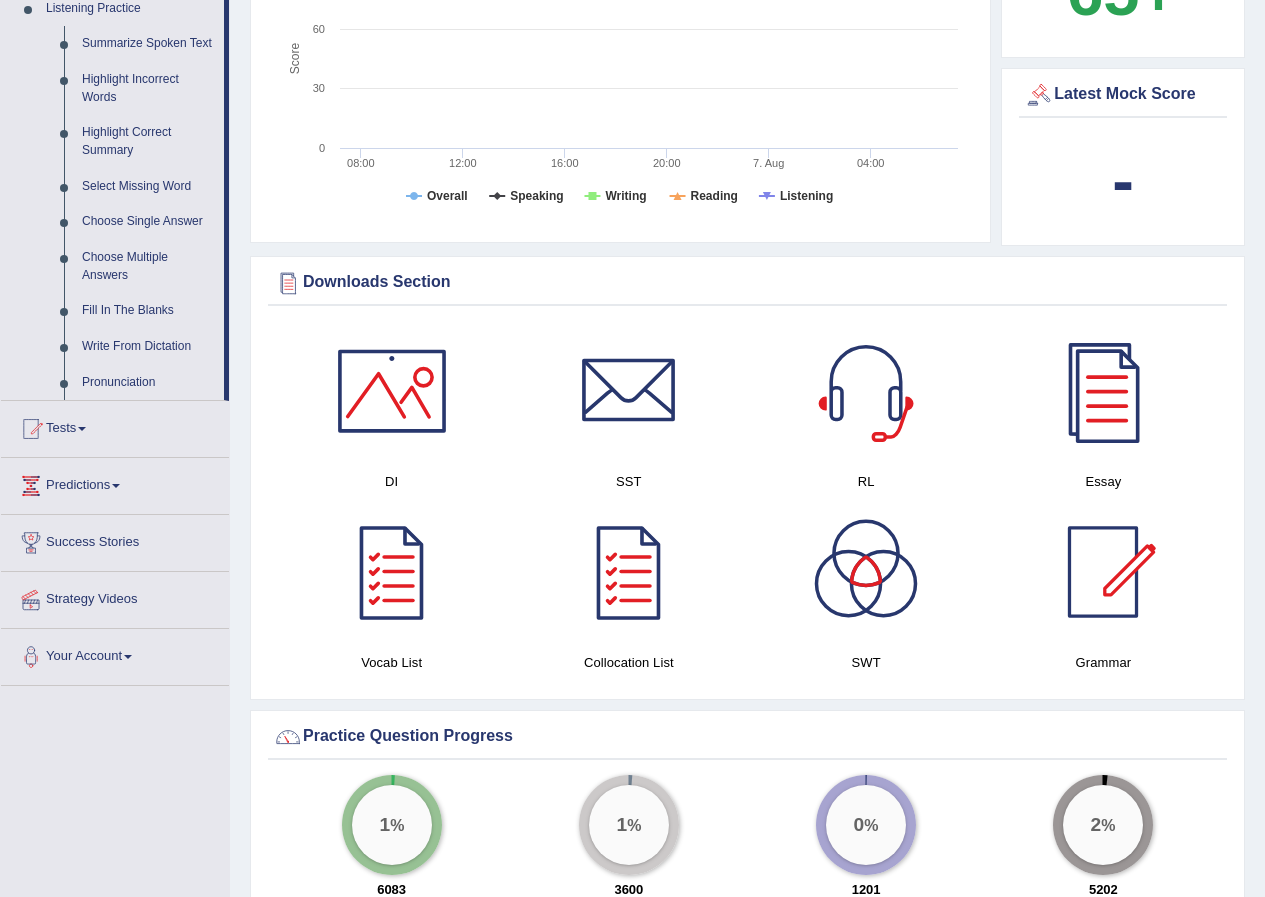 scroll, scrollTop: 900, scrollLeft: 0, axis: vertical 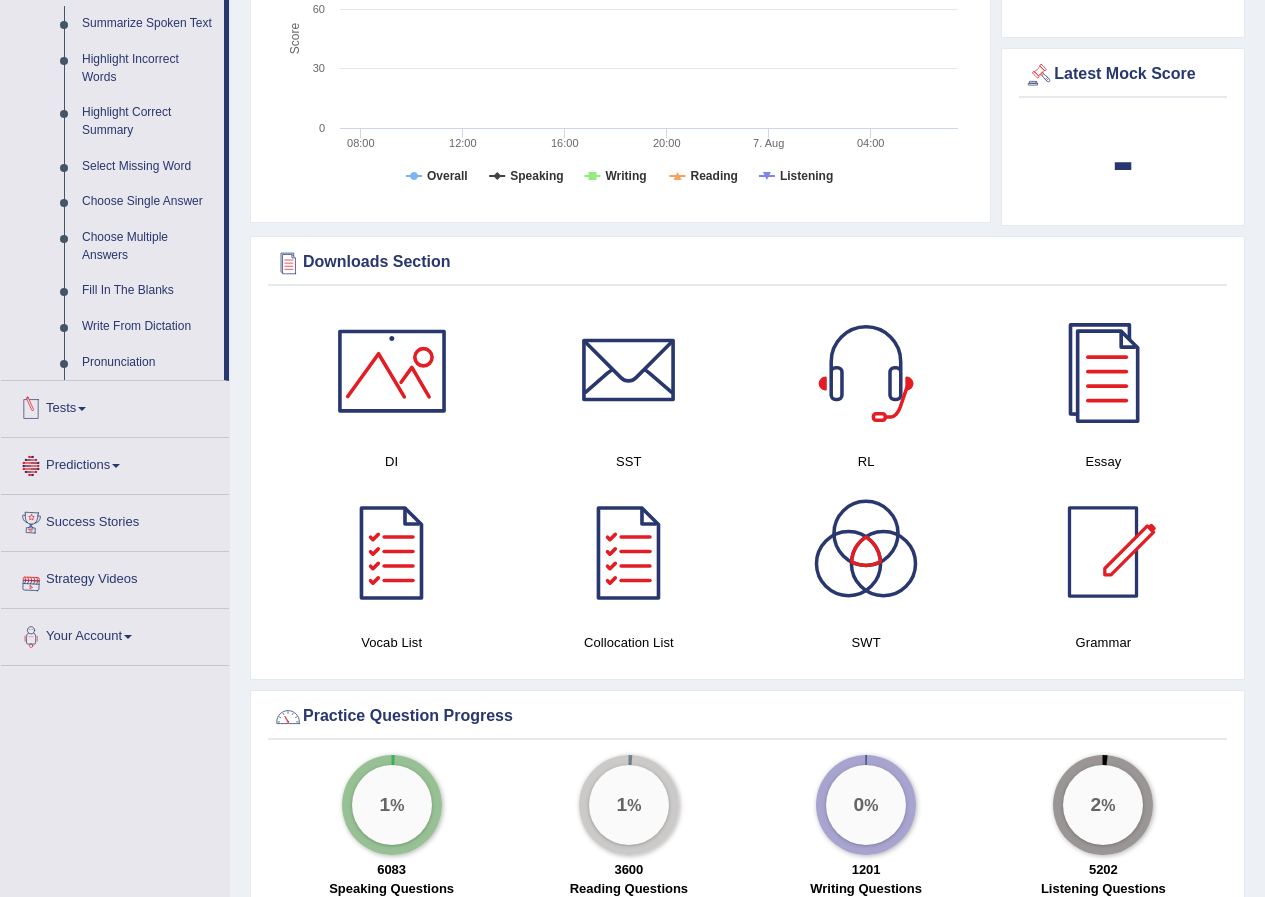 click on "Tests" at bounding box center (115, 406) 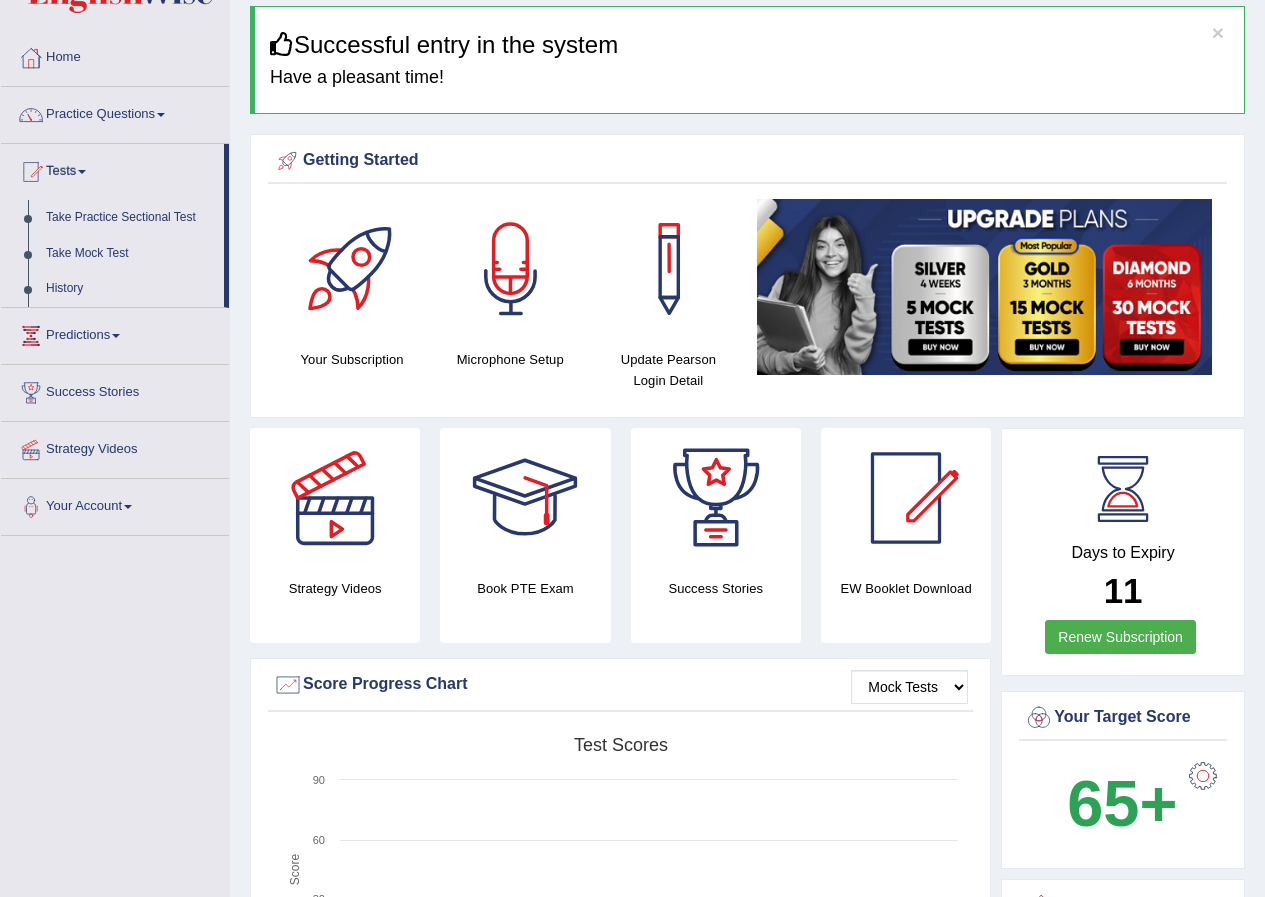 scroll, scrollTop: 0, scrollLeft: 0, axis: both 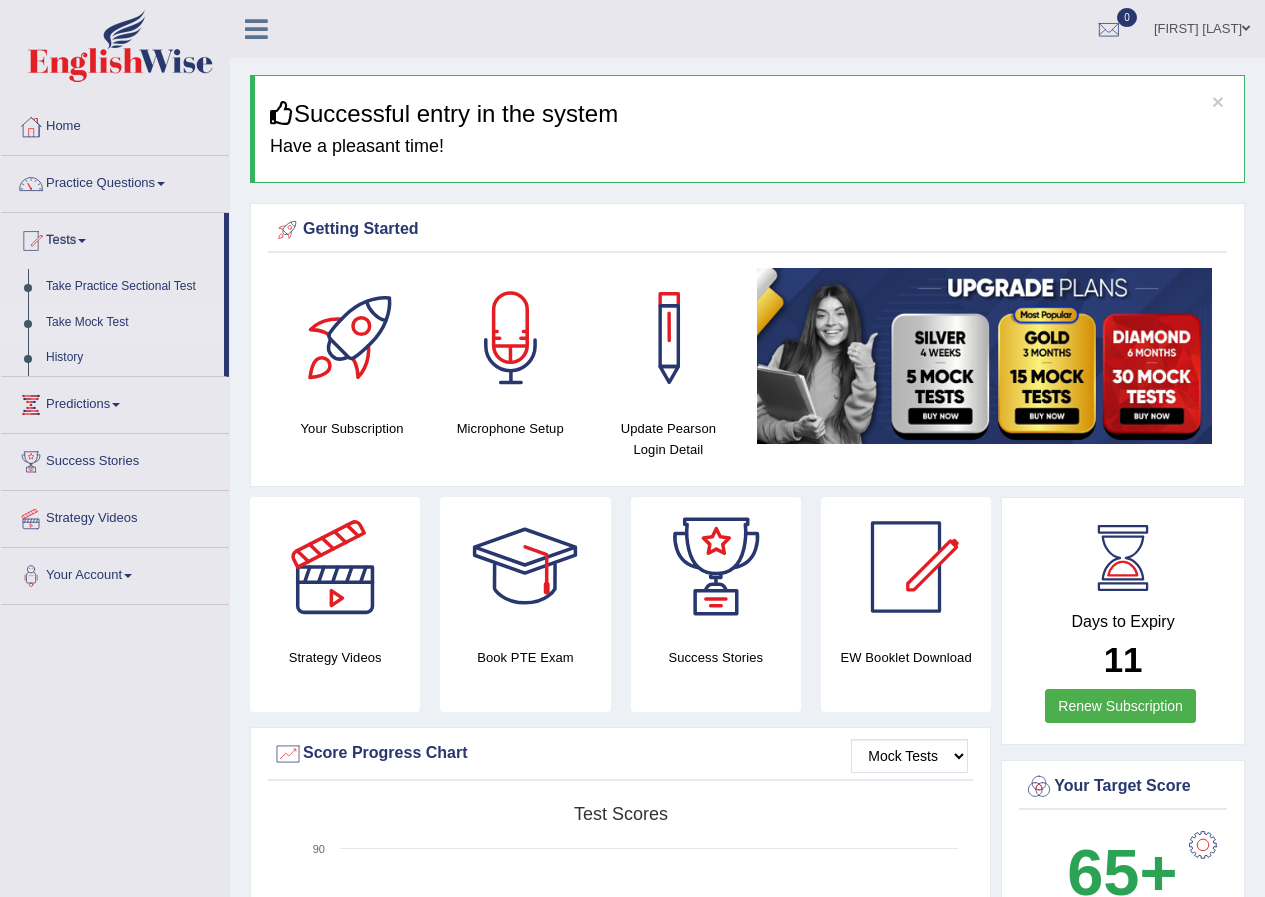 click on "Take Mock Test" at bounding box center [130, 323] 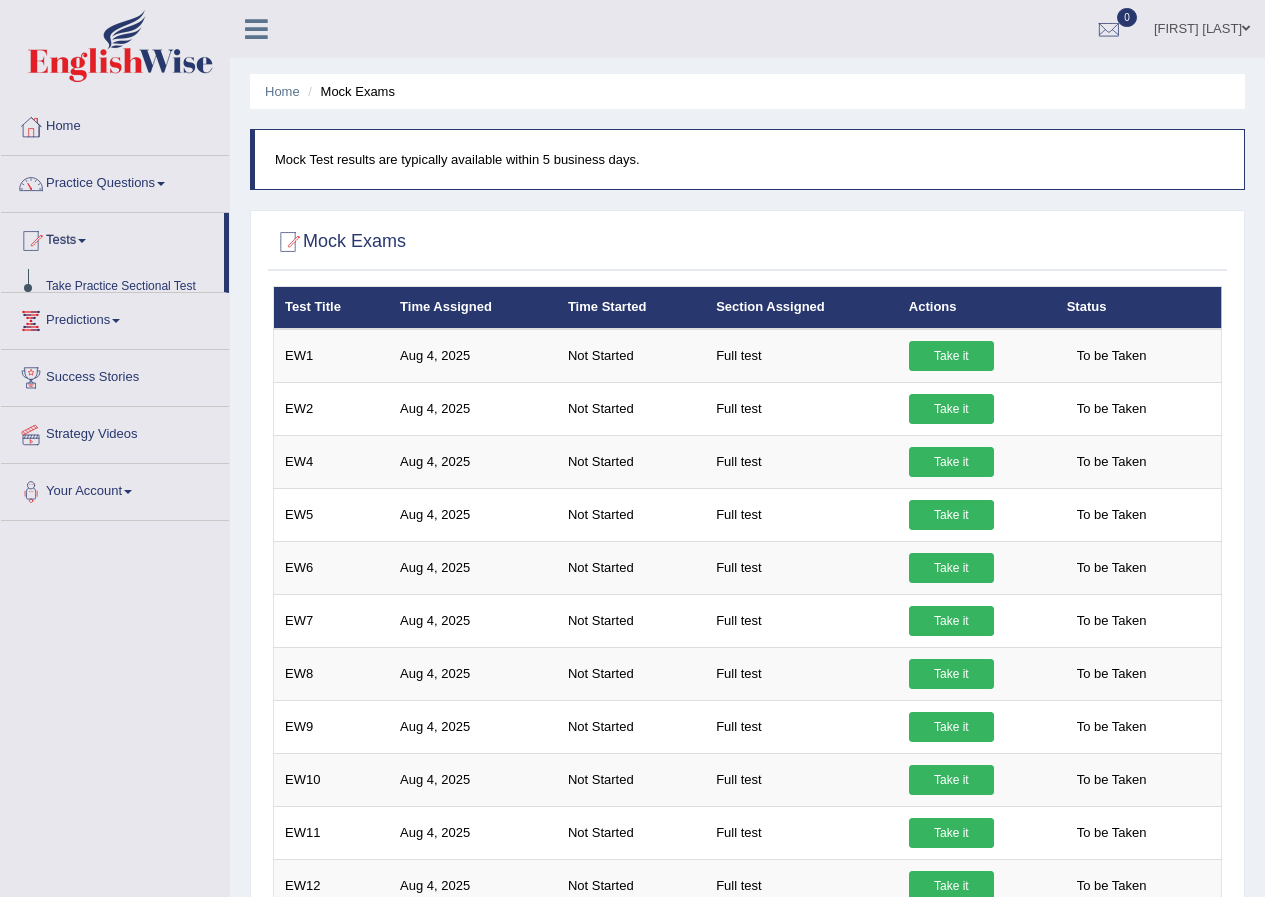 scroll, scrollTop: 0, scrollLeft: 0, axis: both 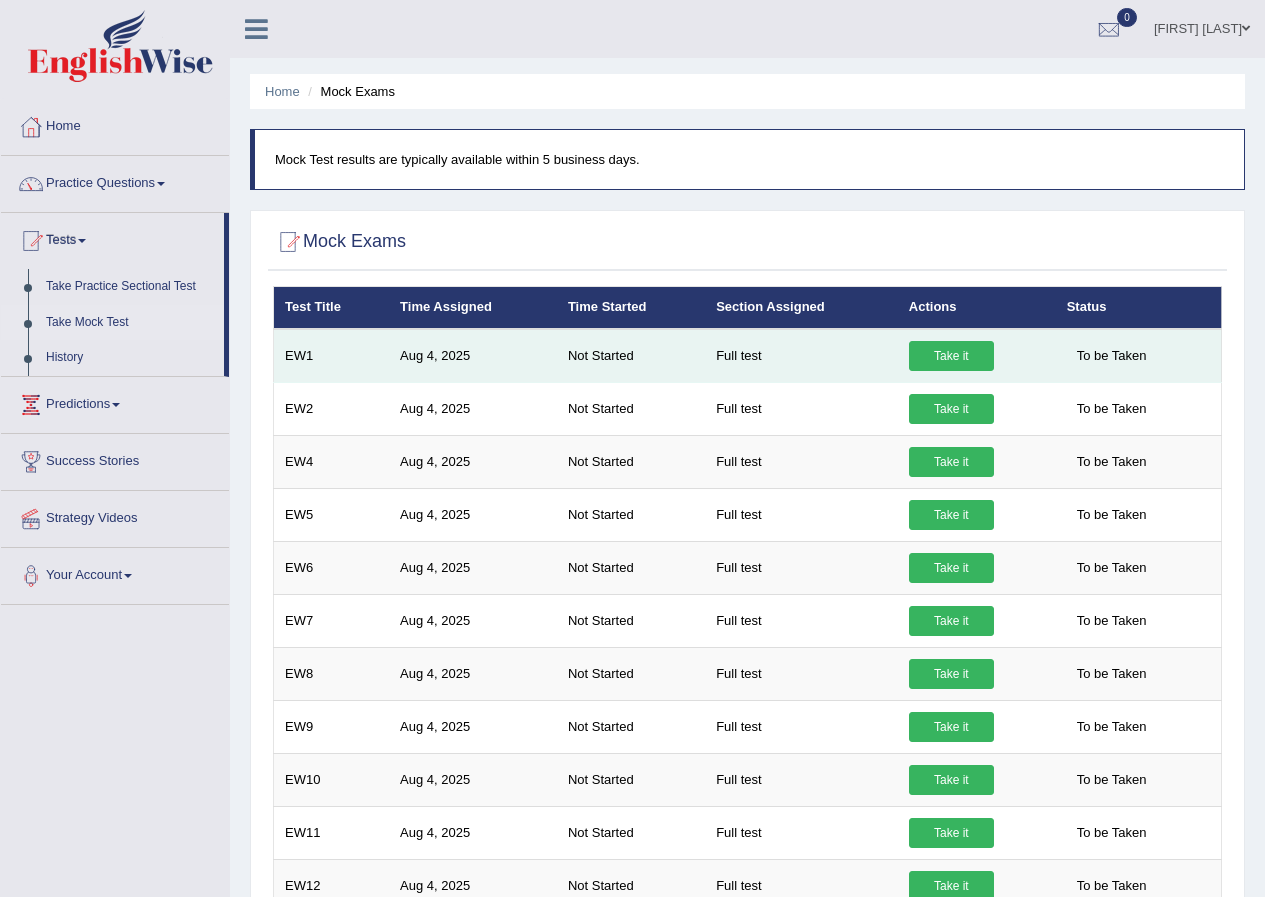 click on "Take it" at bounding box center [951, 356] 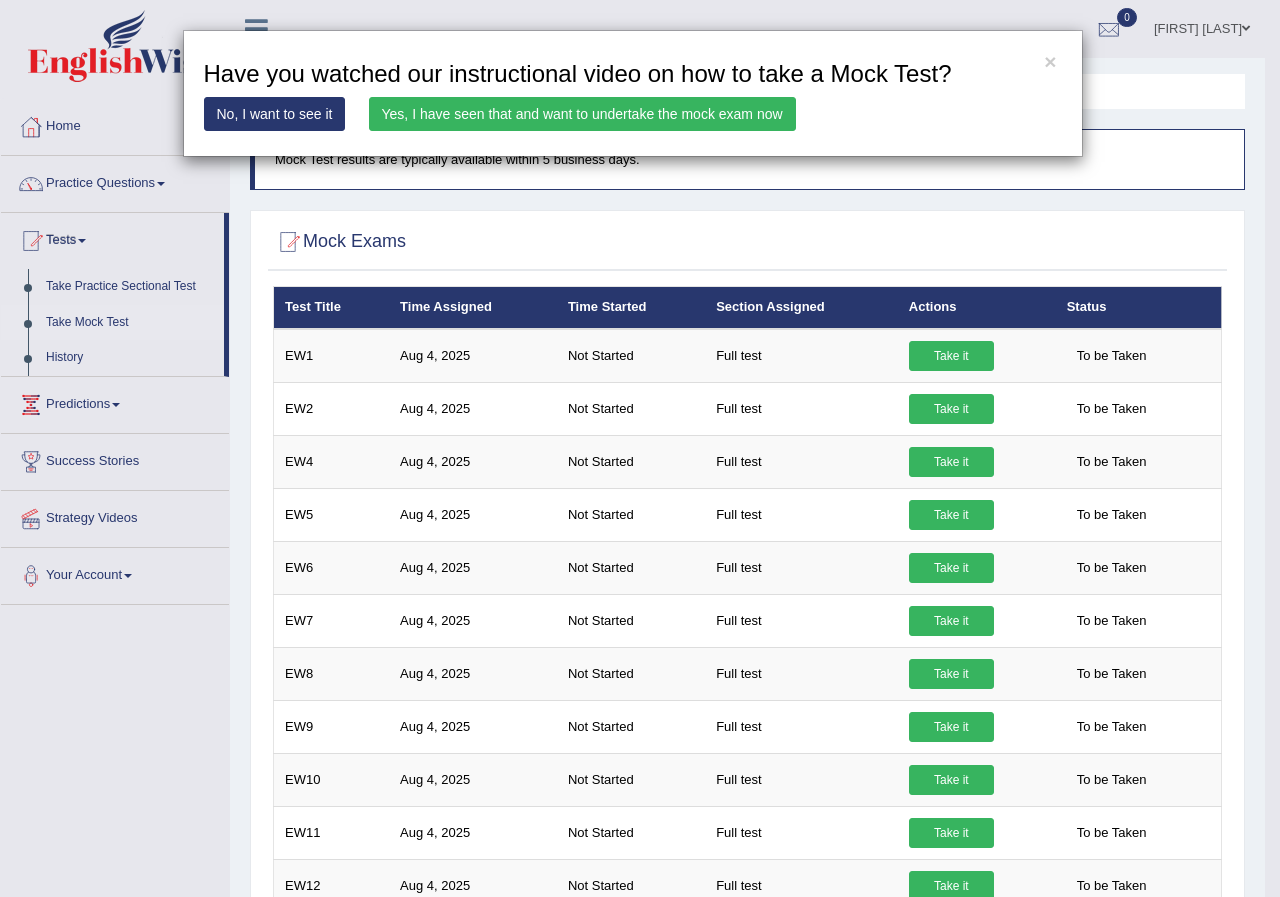 click on "Yes, I have seen that and want to undertake the mock exam now" at bounding box center [582, 114] 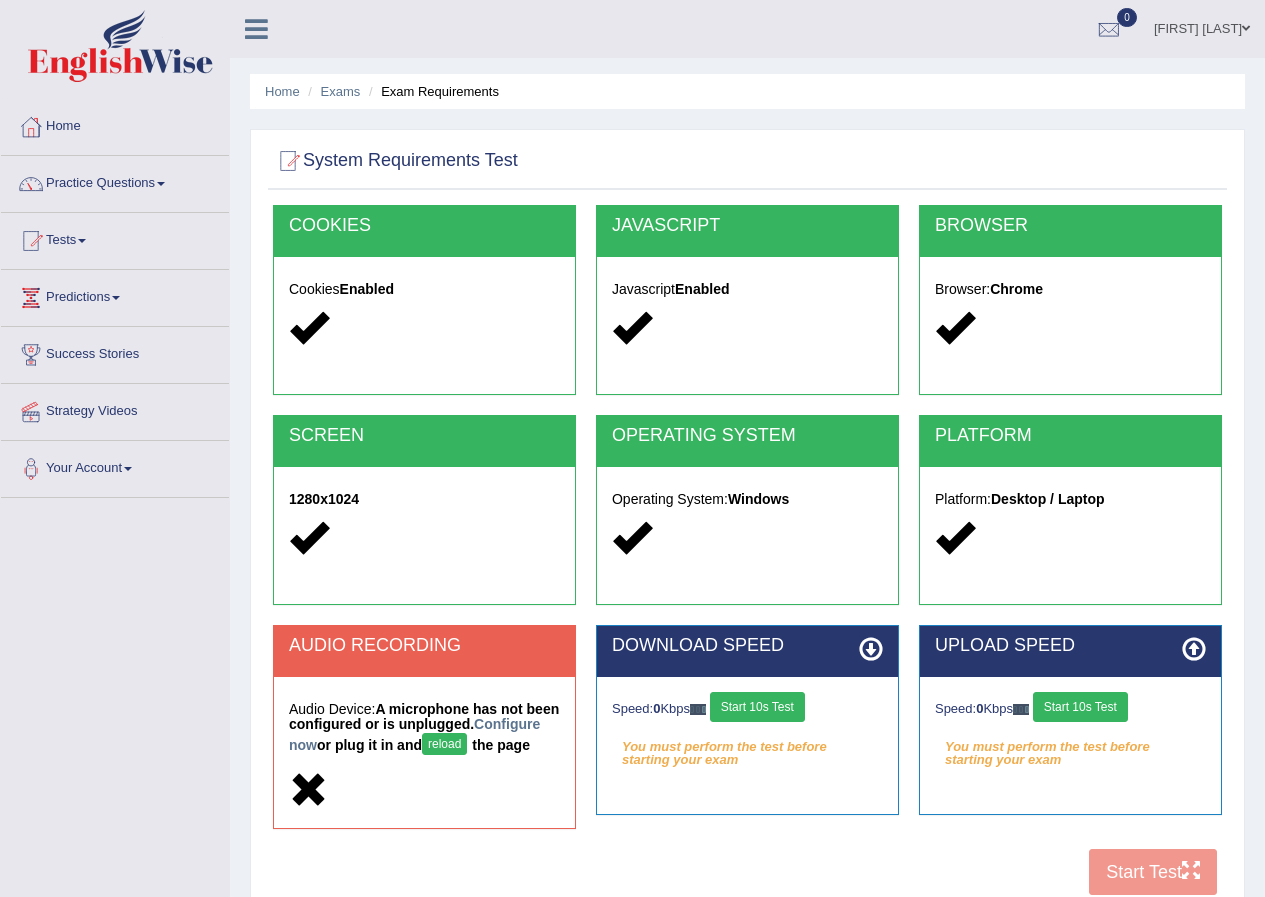 scroll, scrollTop: 0, scrollLeft: 0, axis: both 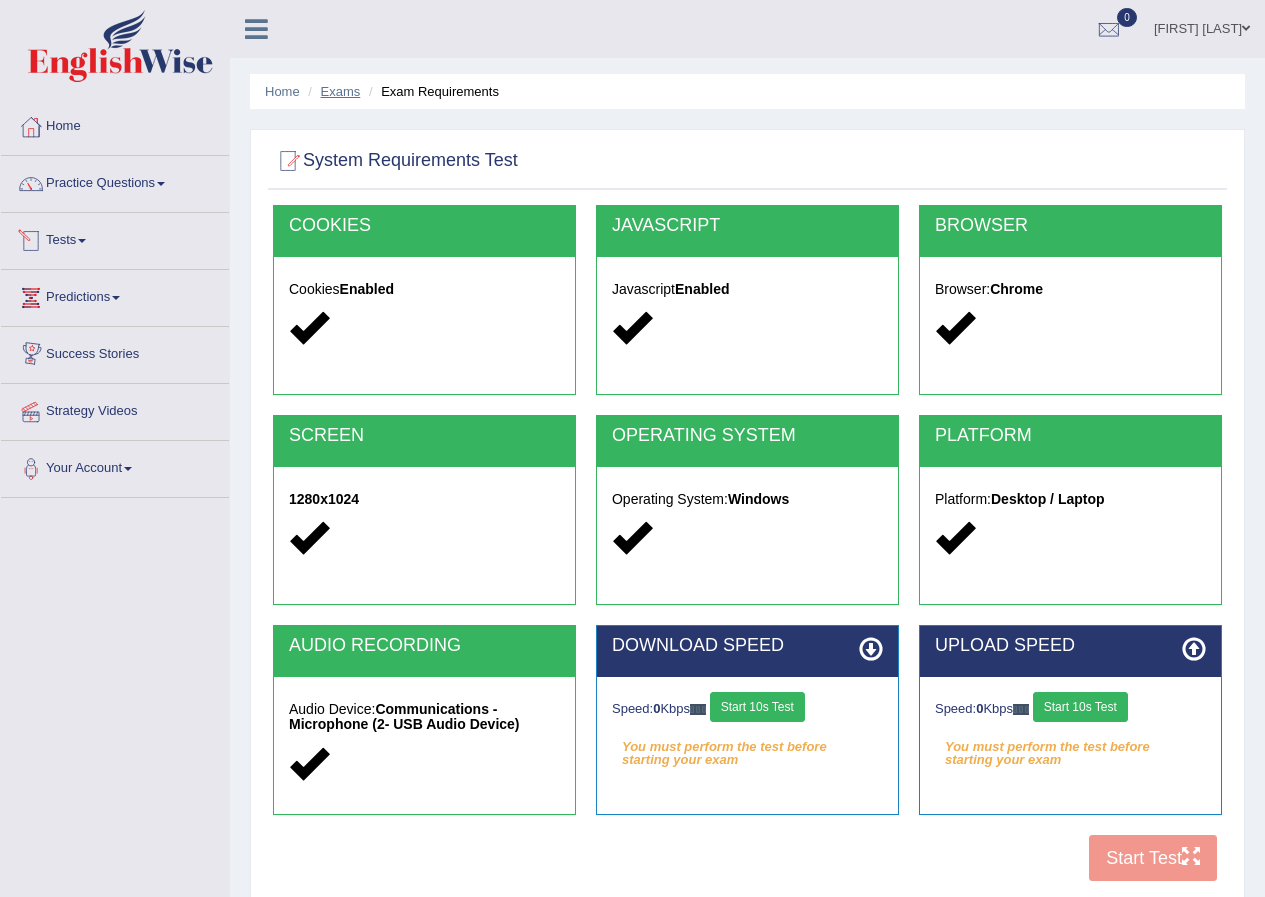 click on "Exams" at bounding box center [341, 91] 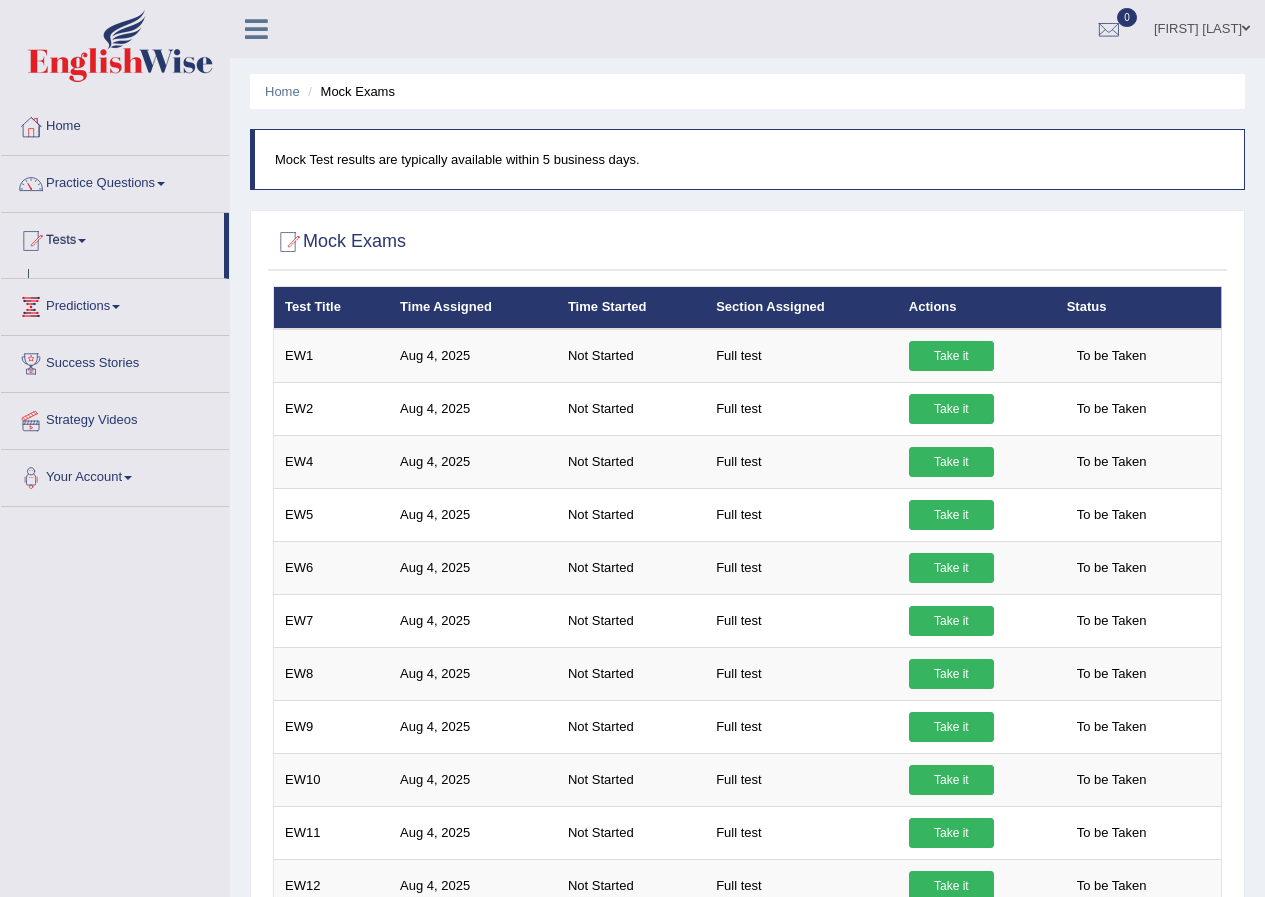 scroll, scrollTop: 0, scrollLeft: 0, axis: both 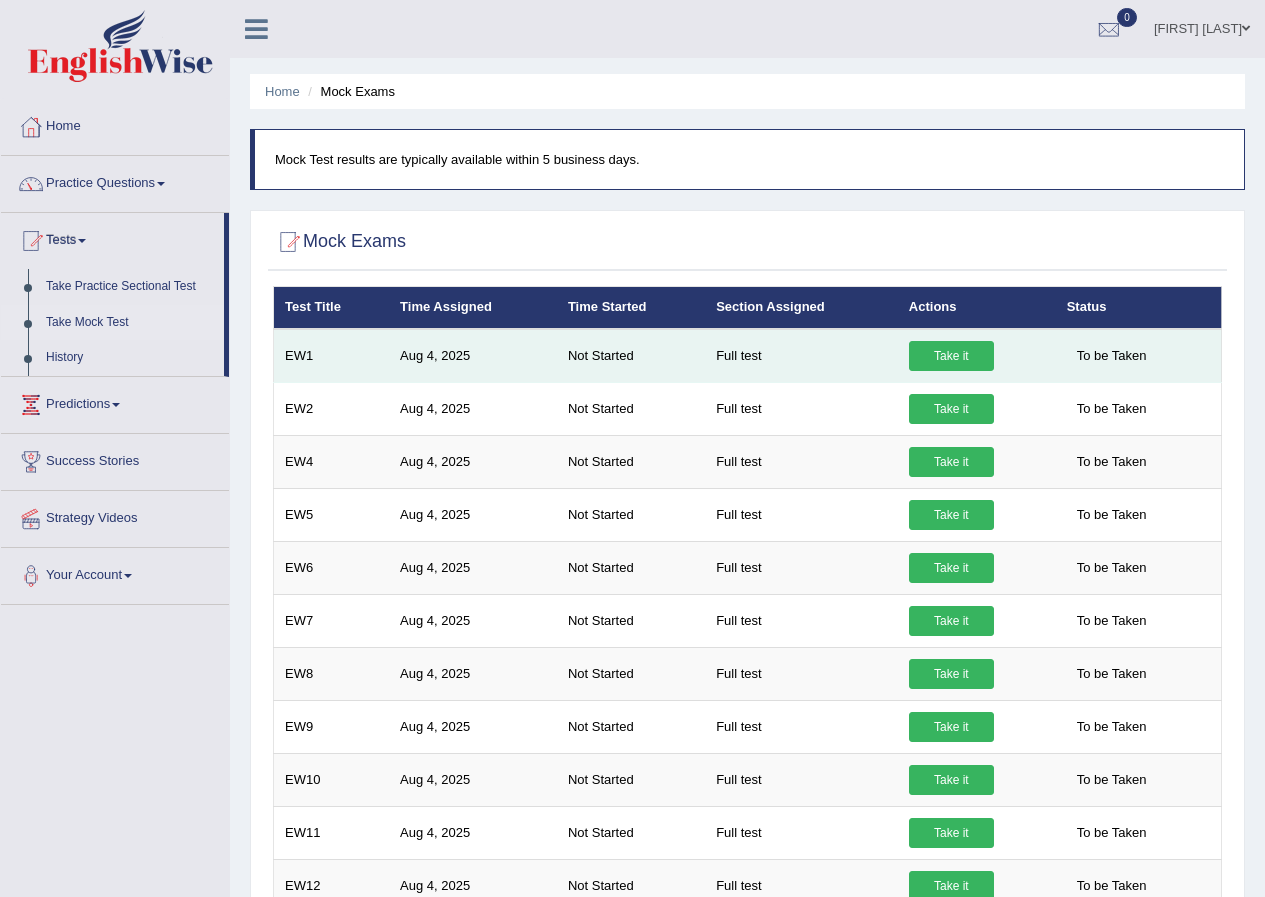 click on "Take it" at bounding box center [951, 356] 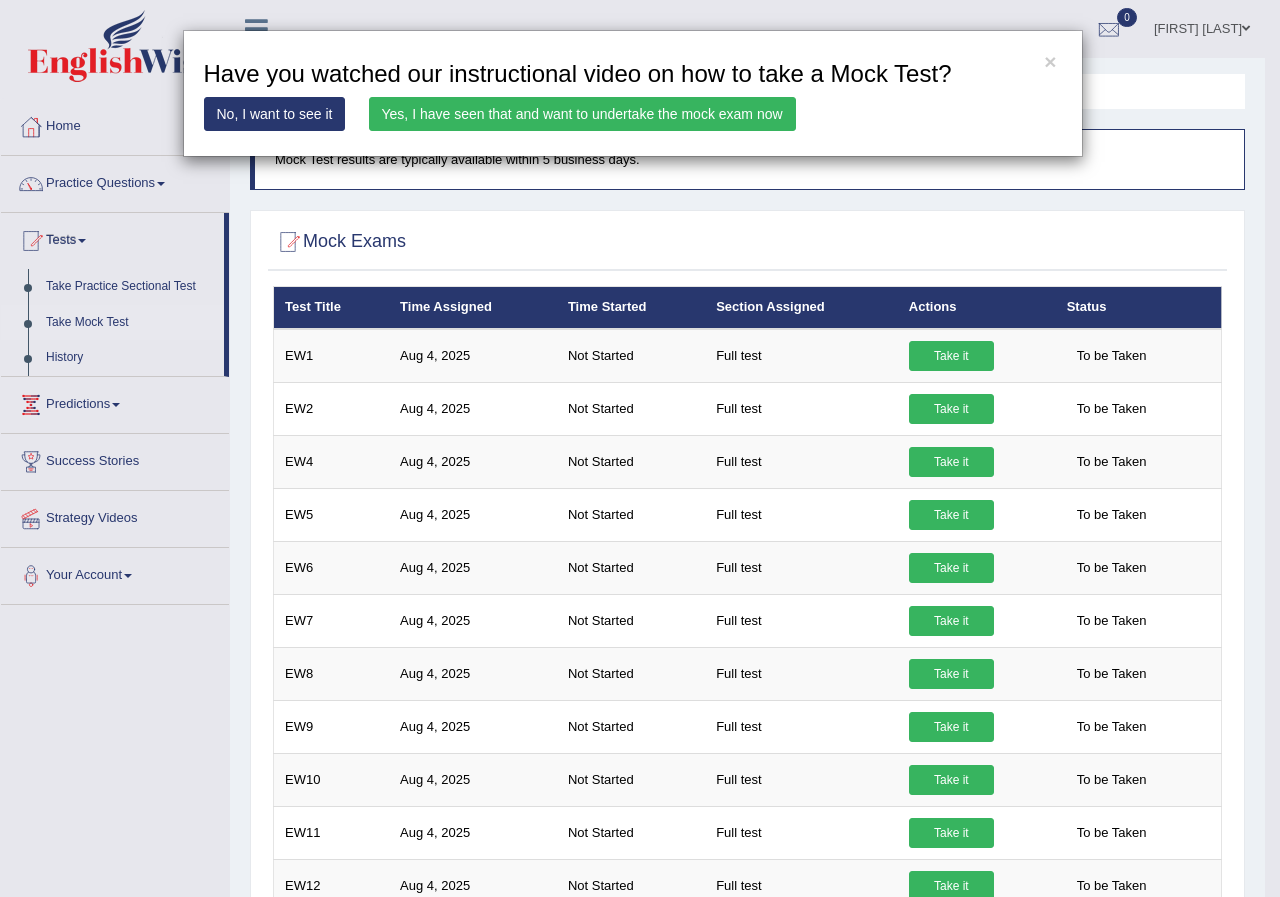click on "No, I want to see it" at bounding box center (275, 114) 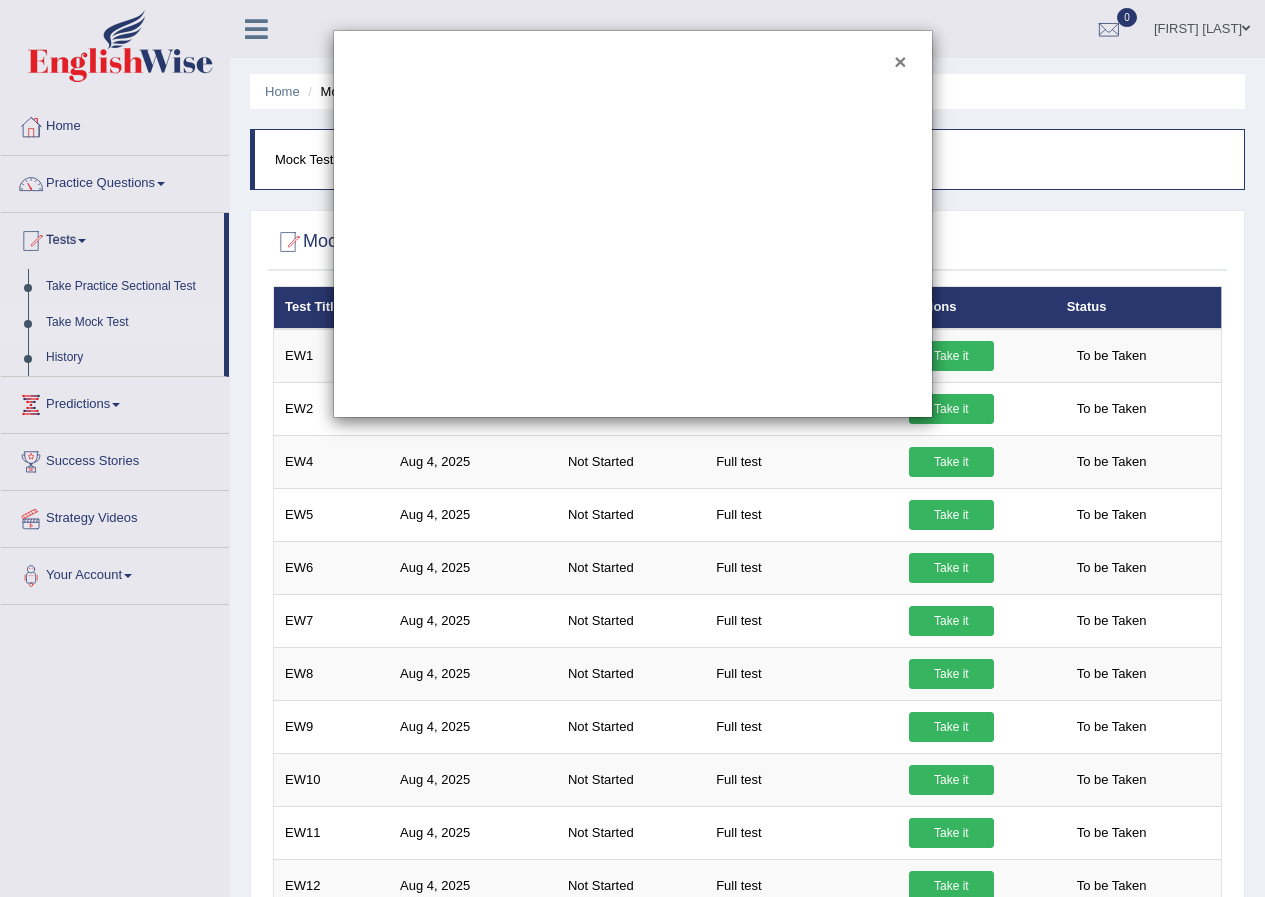 click on "×" at bounding box center (900, 61) 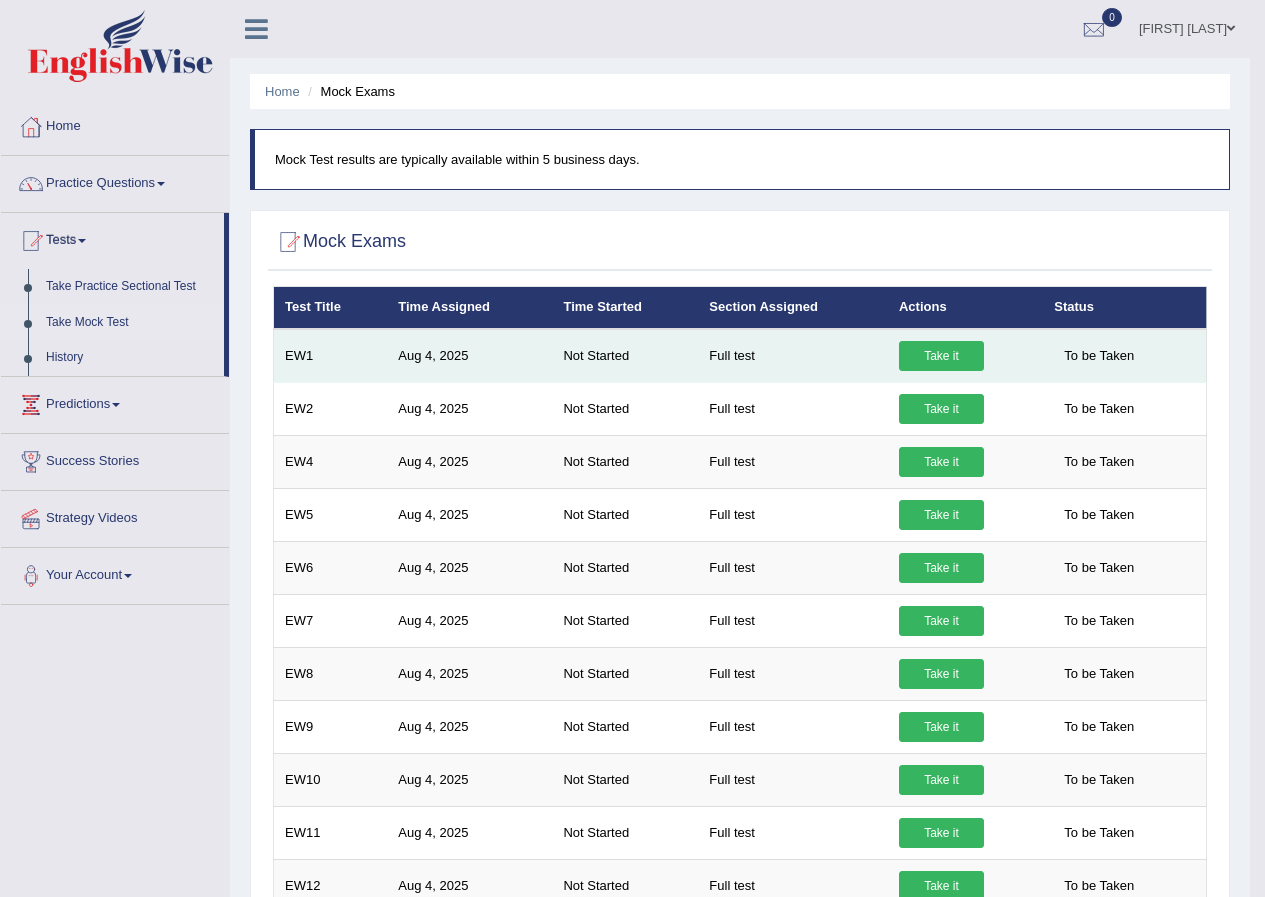 click on "Take it" at bounding box center (941, 356) 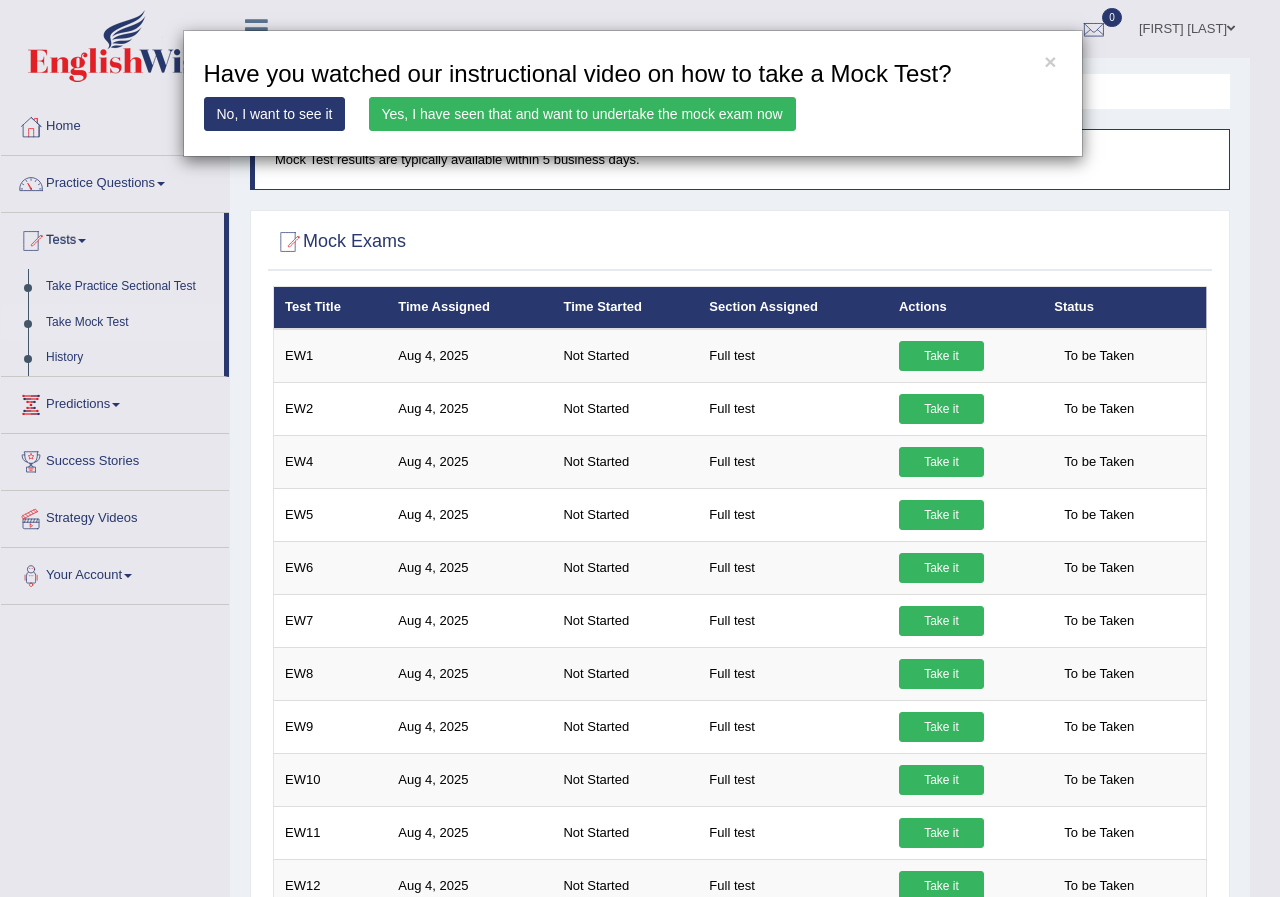 click on "Yes, I have seen that and want to undertake the mock exam now" at bounding box center [582, 114] 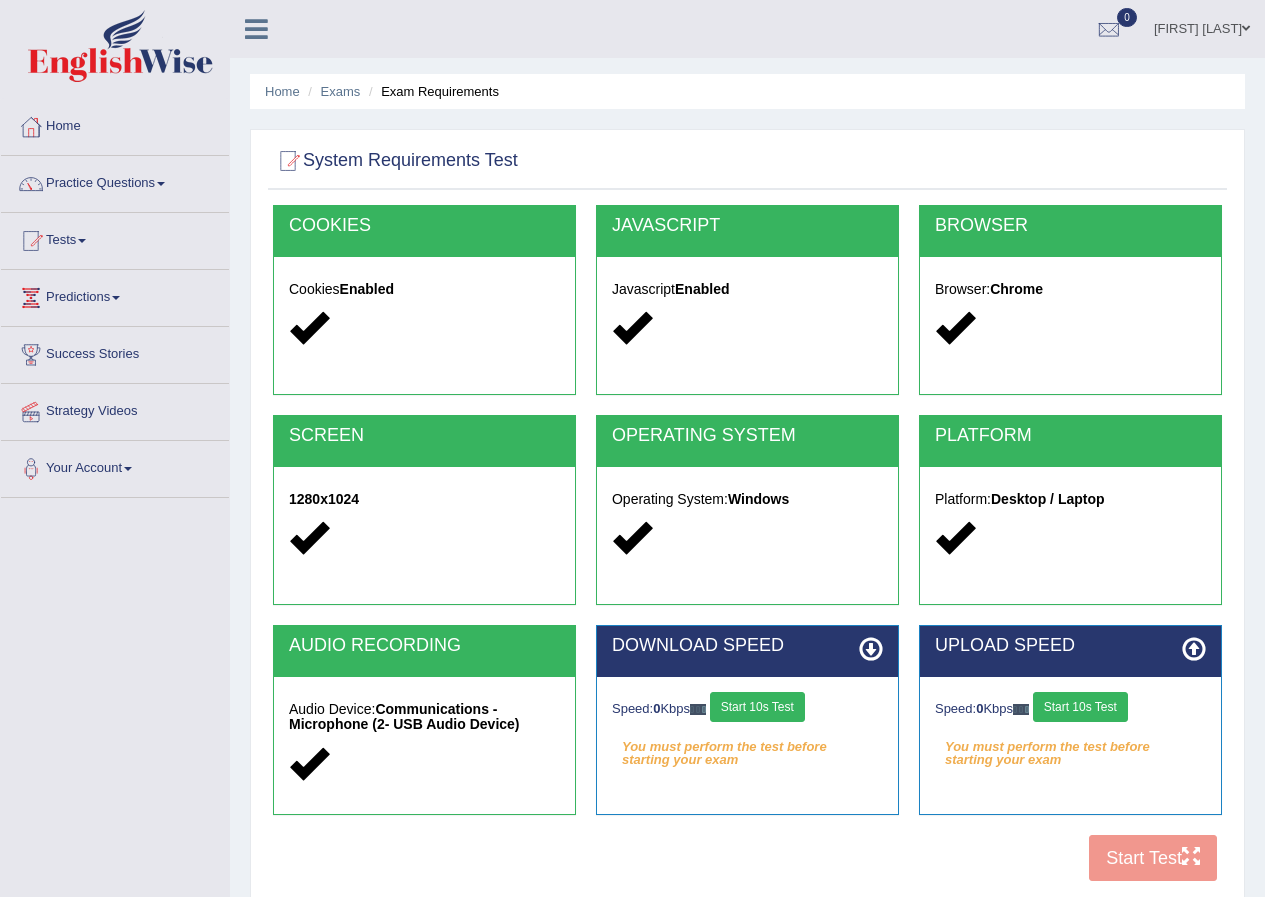 scroll, scrollTop: 0, scrollLeft: 0, axis: both 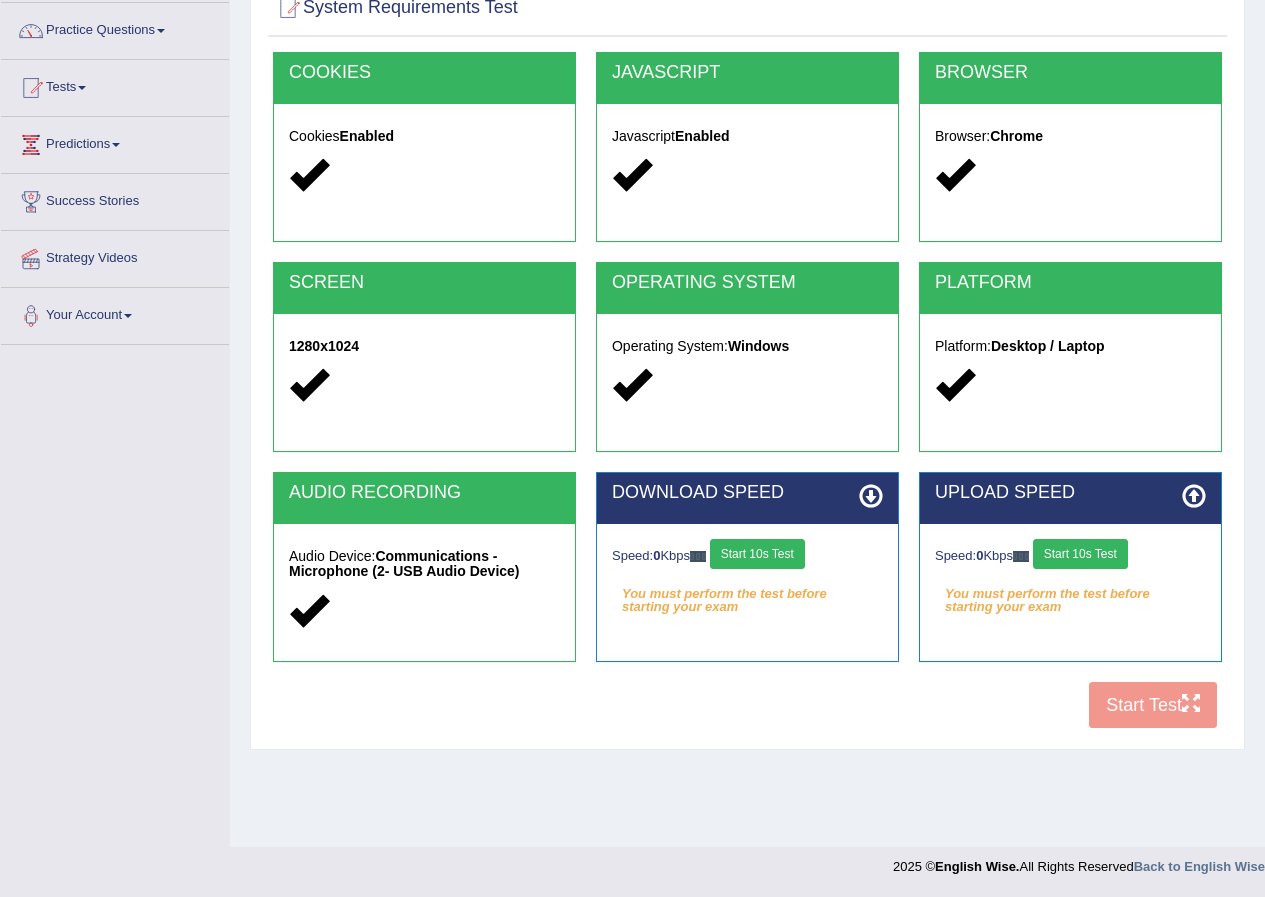 click on "Start 10s Test" at bounding box center [757, 554] 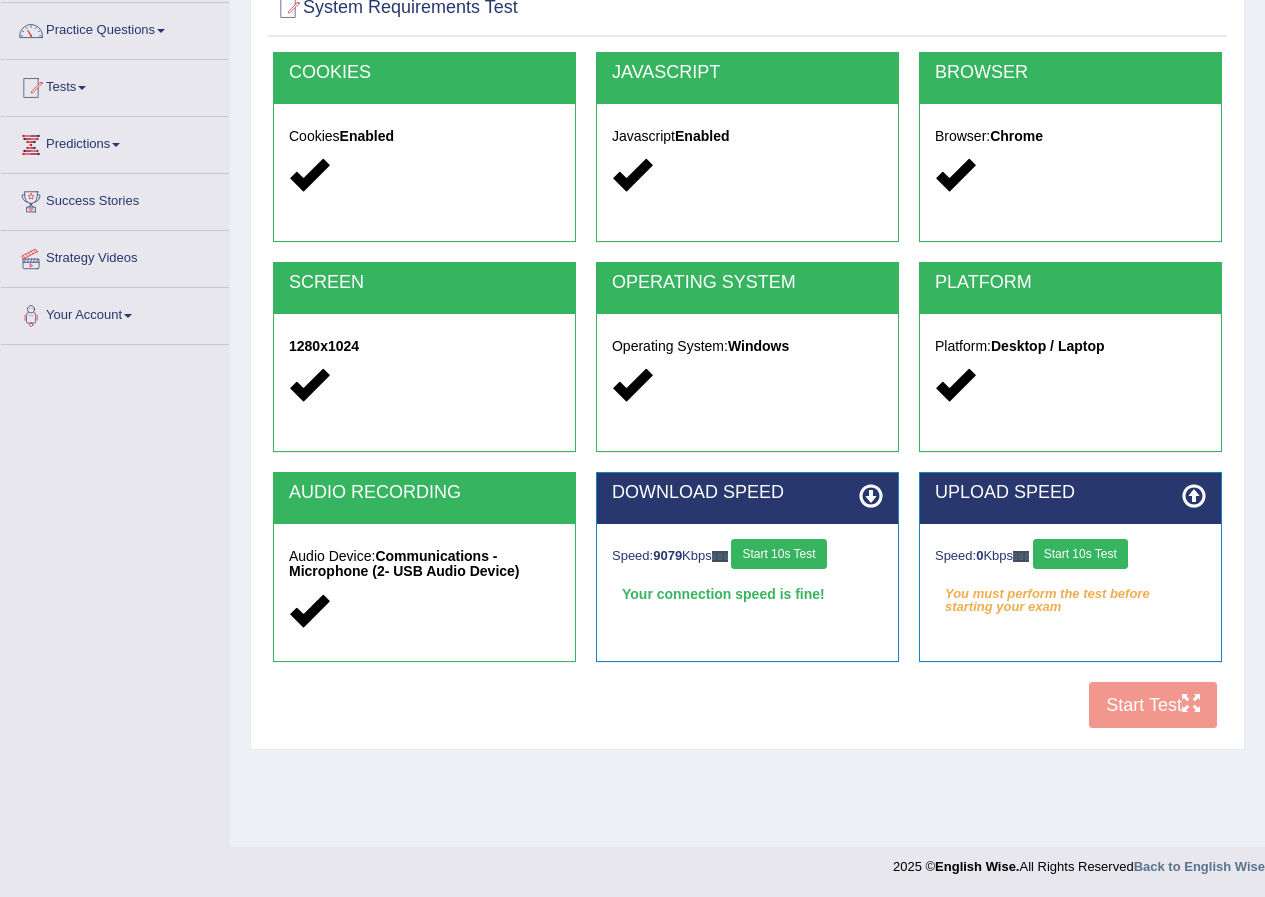 click on "Start 10s Test" at bounding box center (1080, 554) 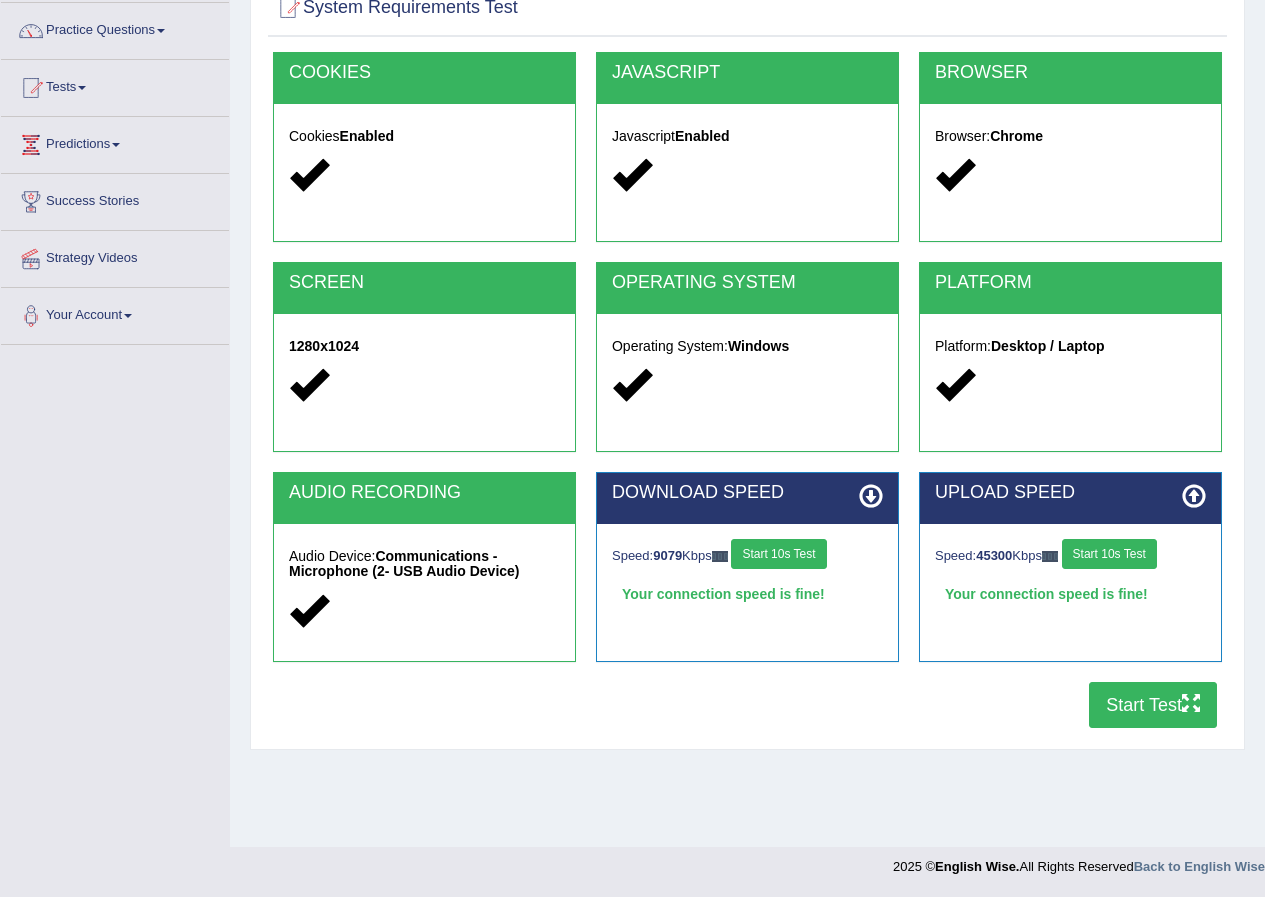 click on "Start Test" at bounding box center (1153, 705) 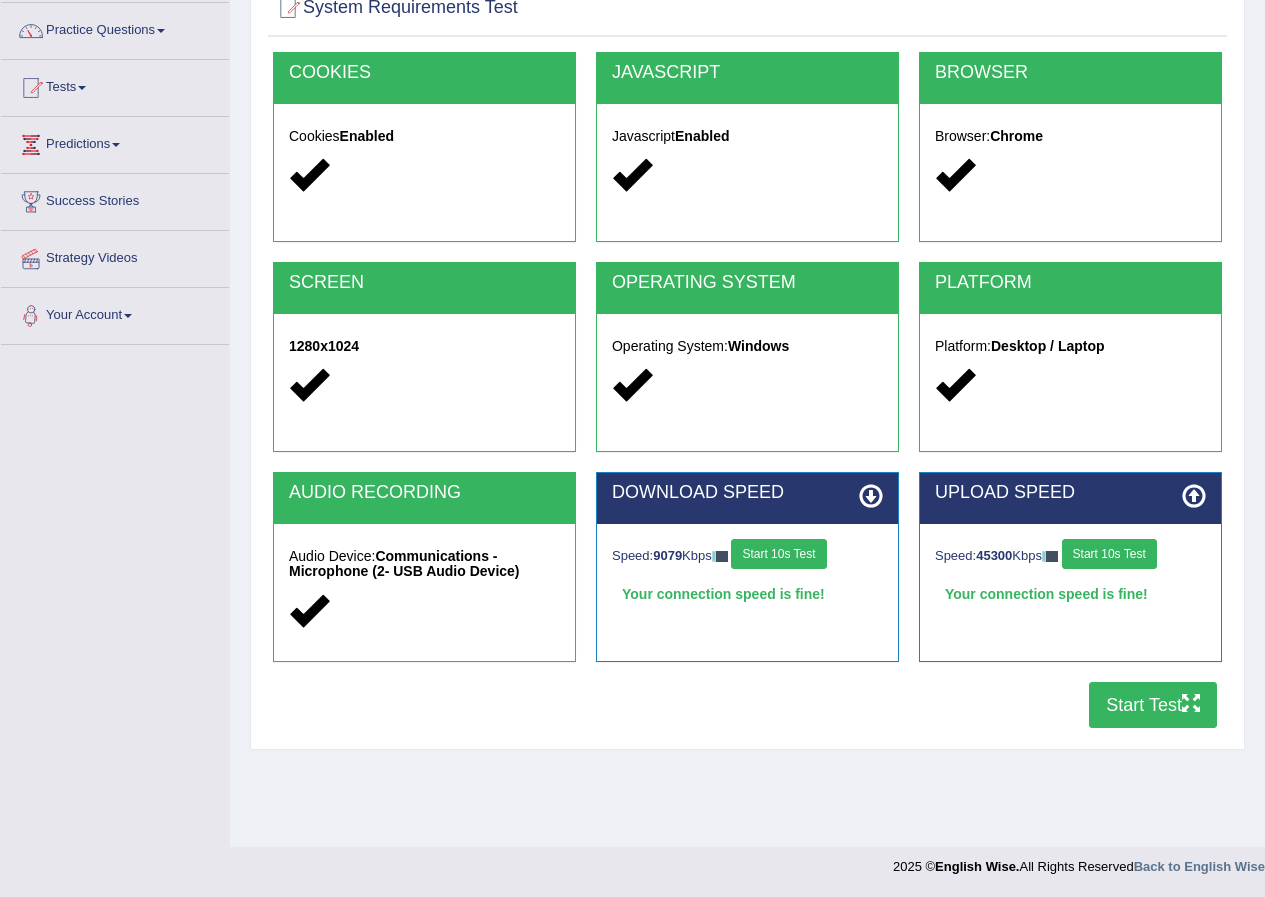 click on "Start Test" at bounding box center (1153, 705) 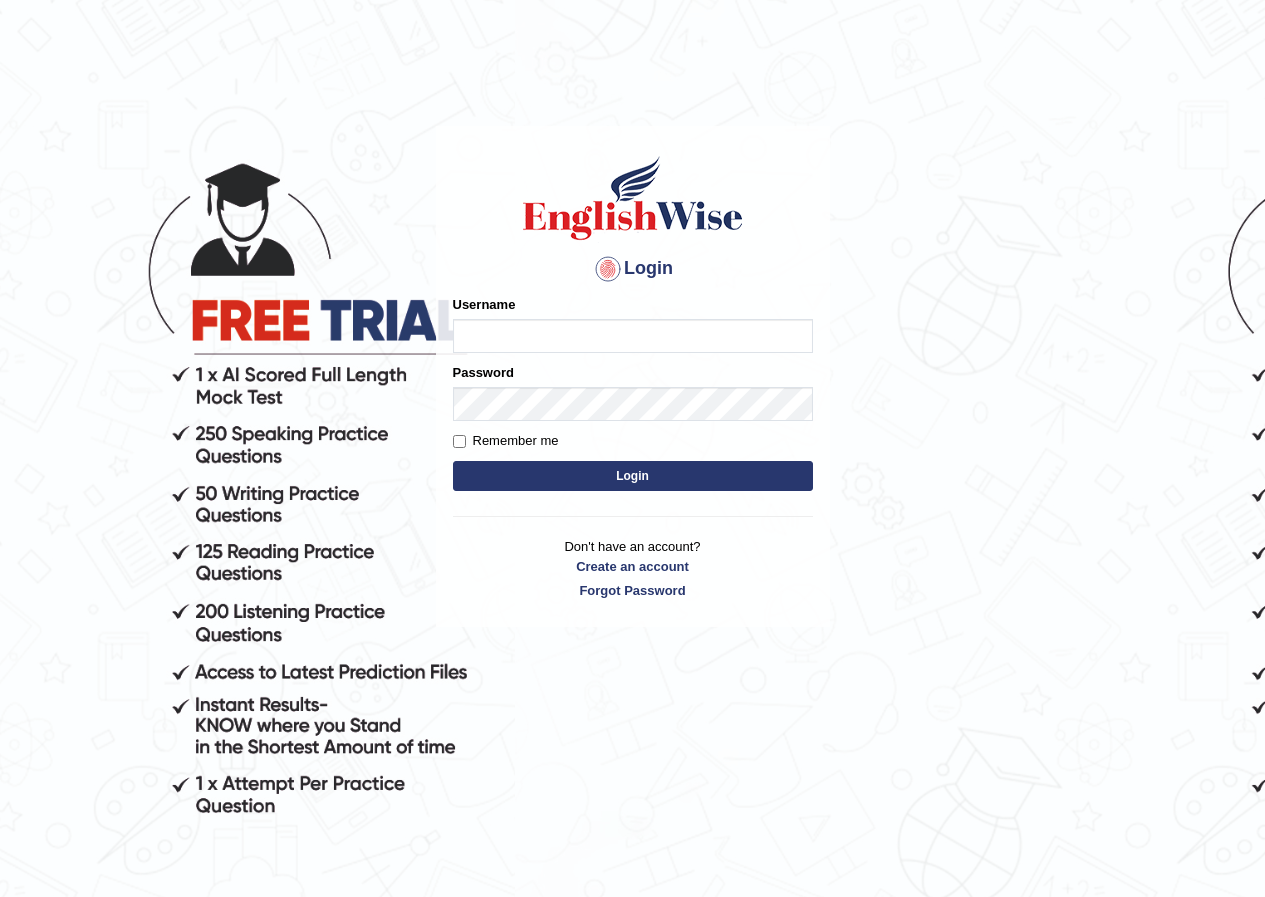scroll, scrollTop: 0, scrollLeft: 0, axis: both 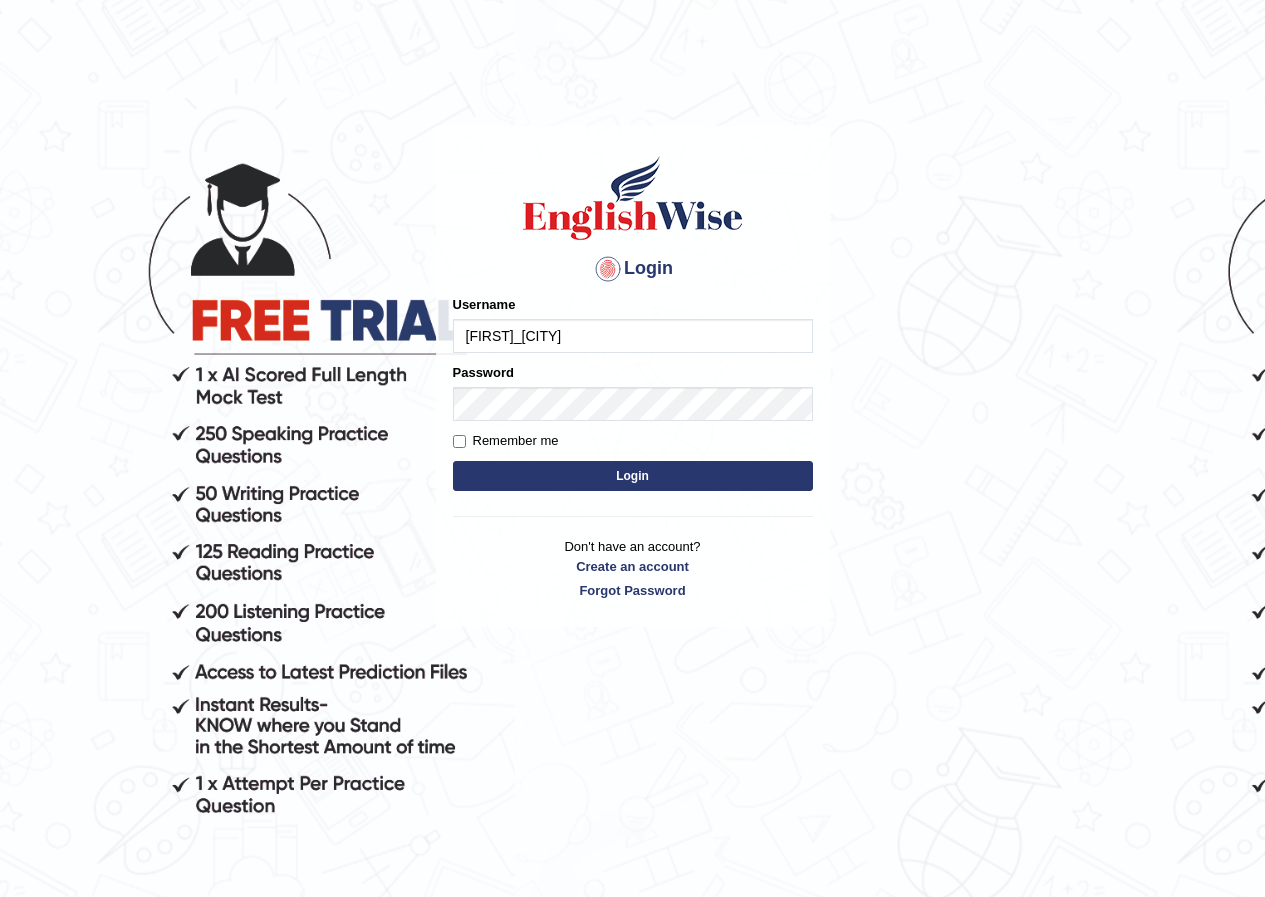 click on "Login" at bounding box center [633, 476] 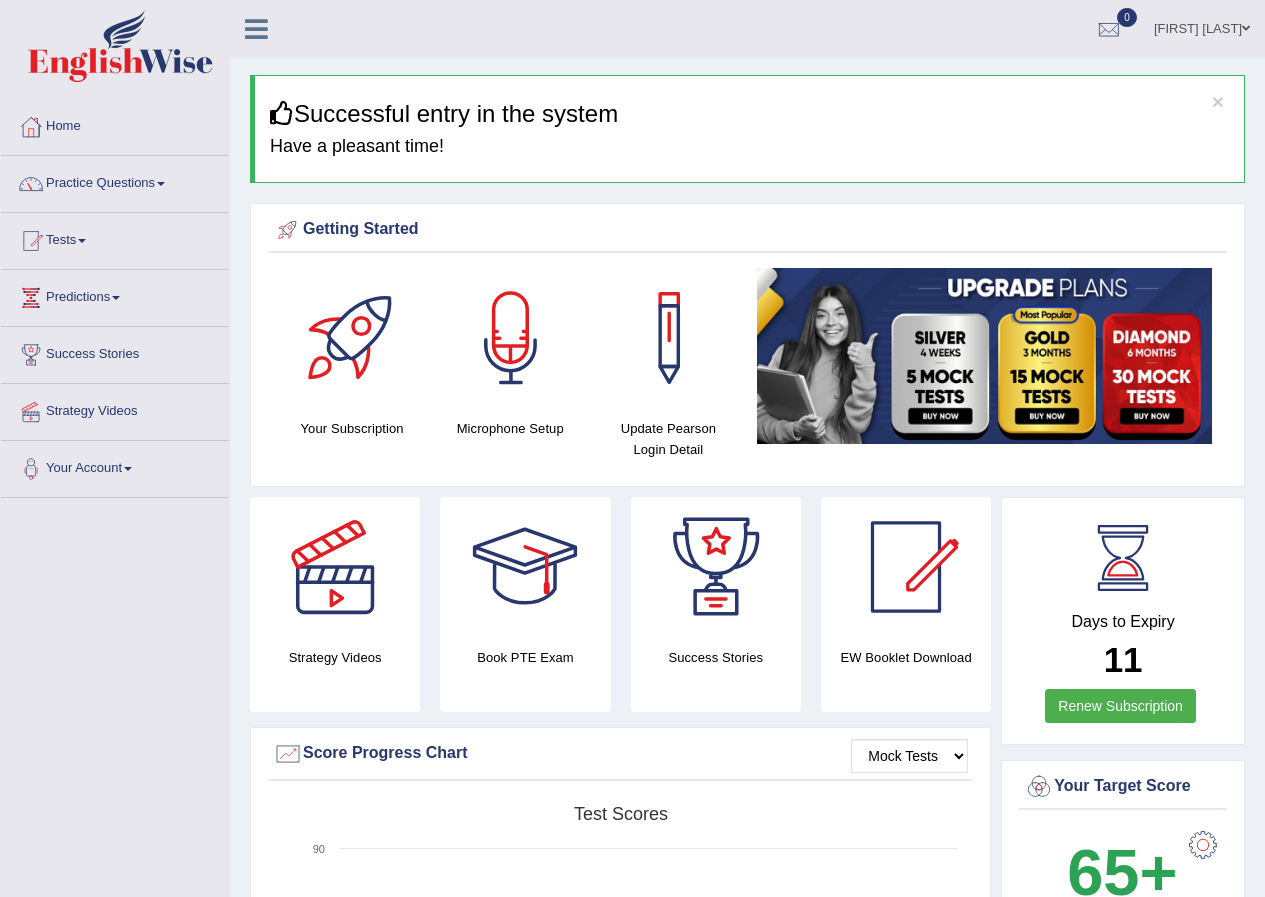 scroll, scrollTop: 0, scrollLeft: 0, axis: both 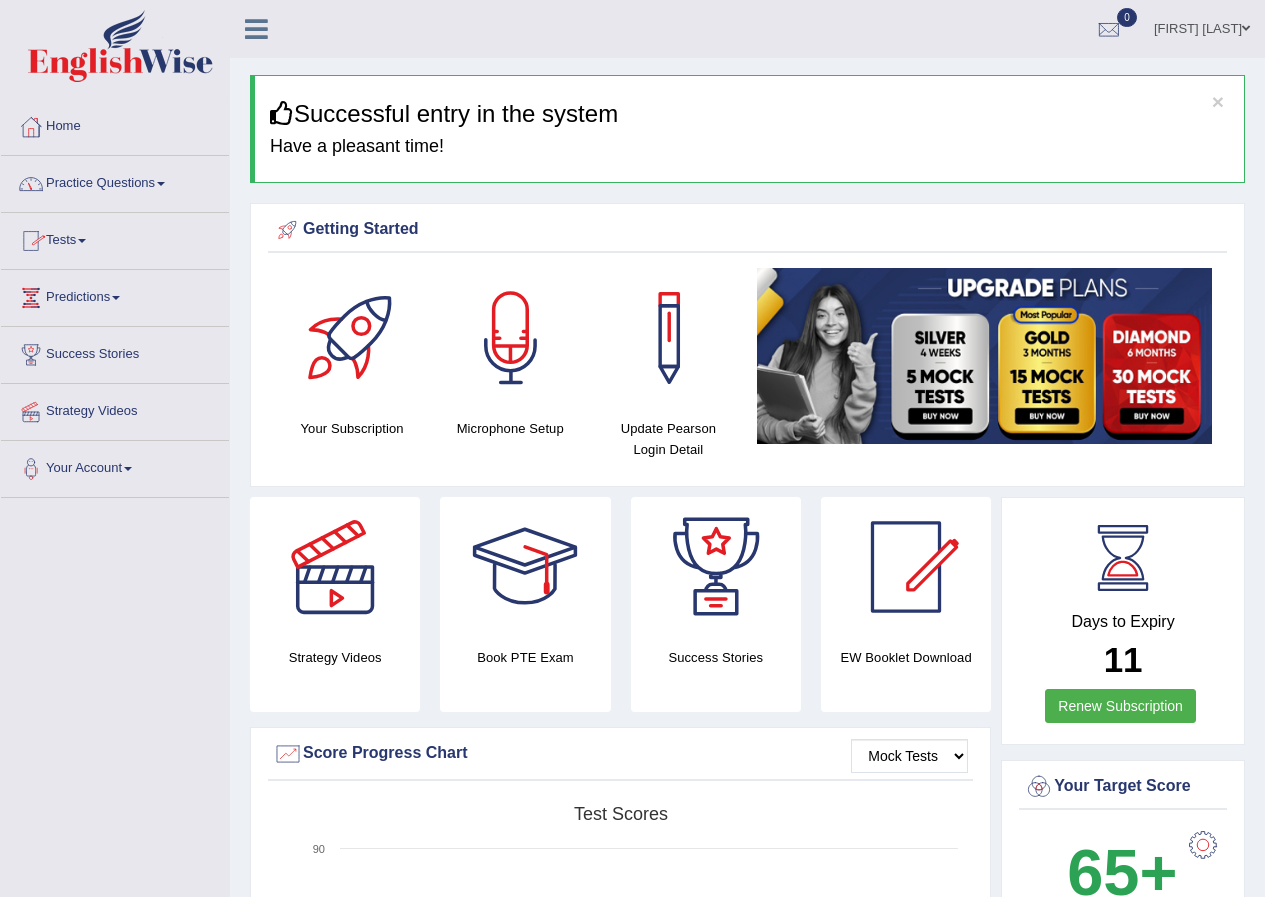 click on "Tests" at bounding box center (115, 238) 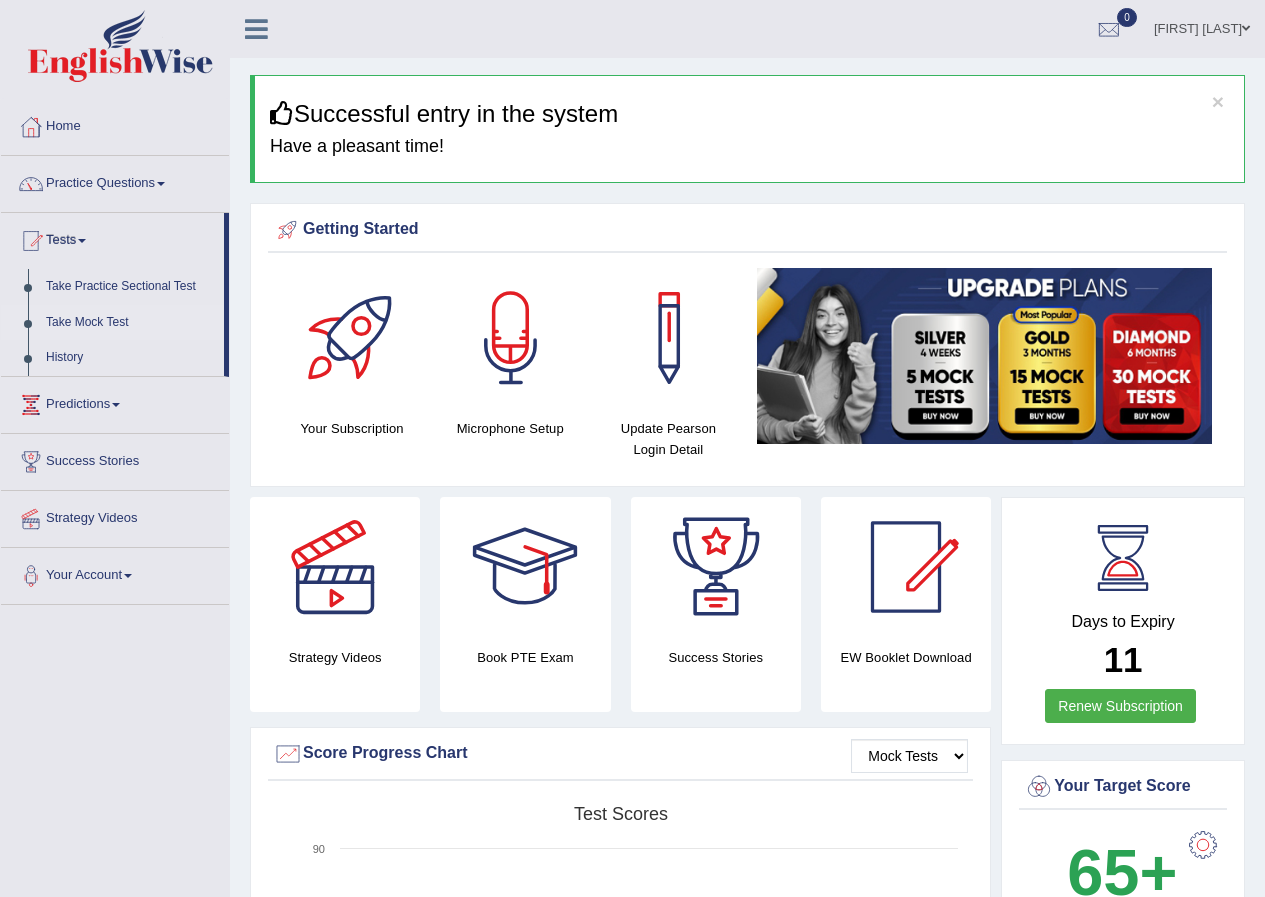 click on "Take Mock Test" at bounding box center (130, 323) 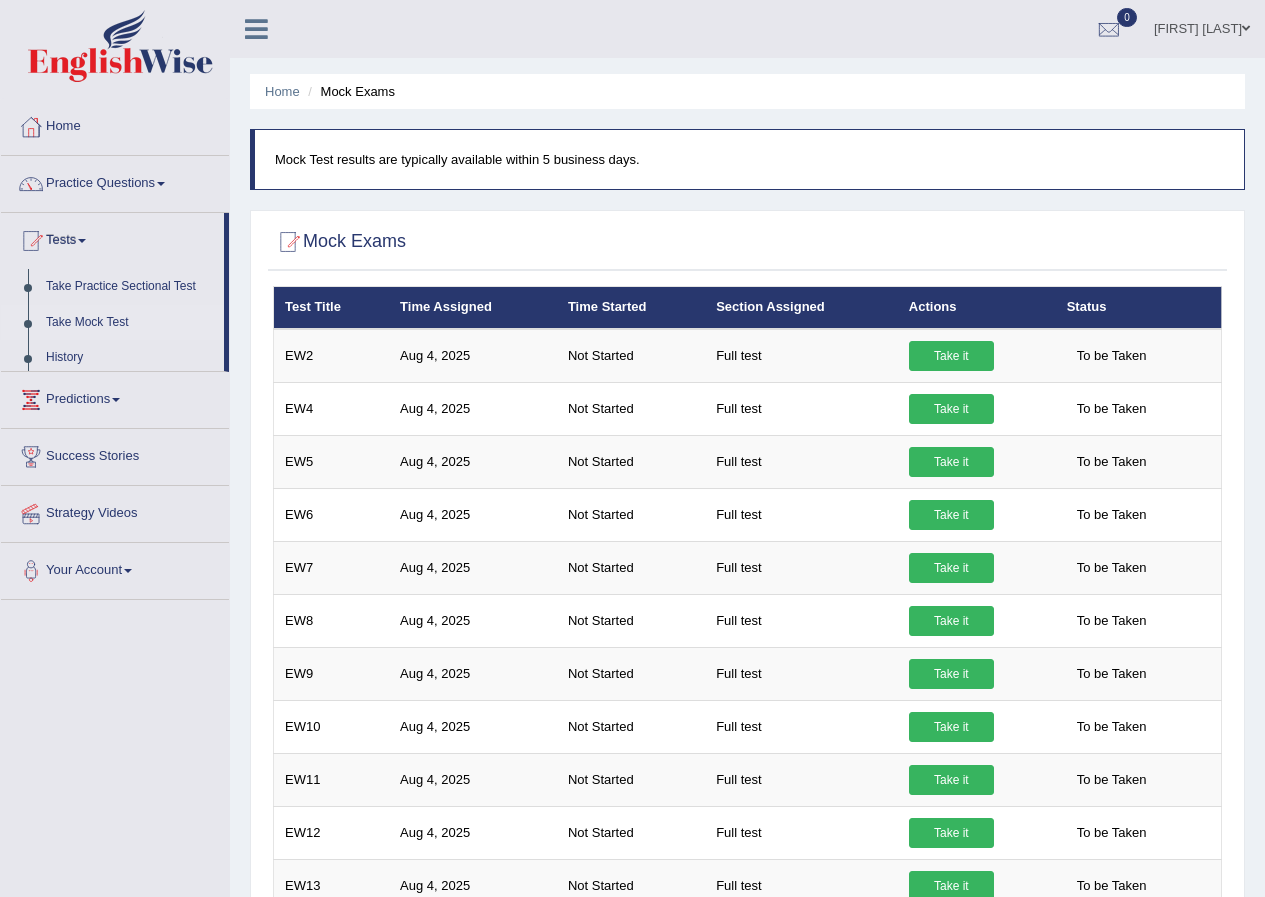 scroll, scrollTop: 0, scrollLeft: 0, axis: both 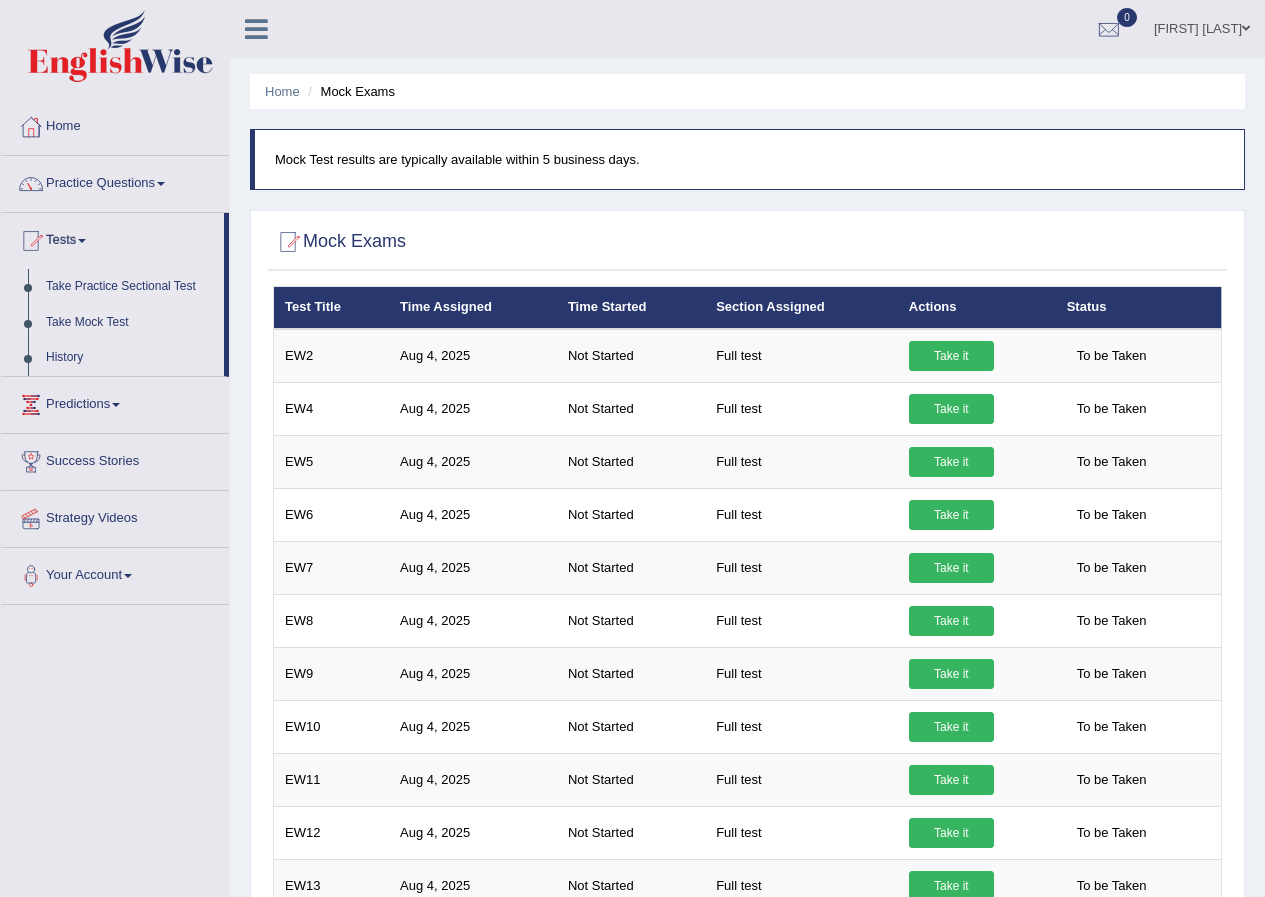 click on "Take Practice Sectional Test" at bounding box center (130, 287) 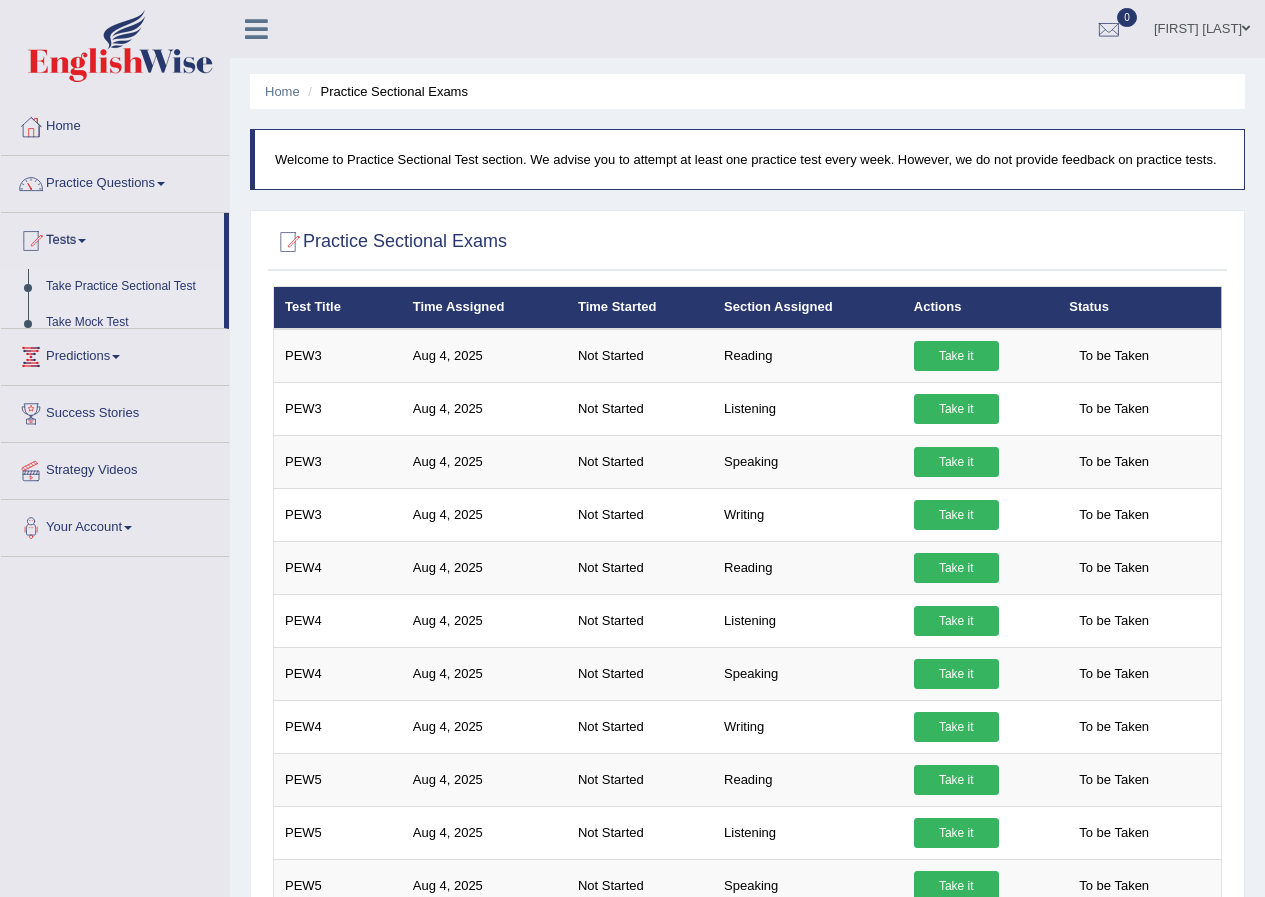 scroll, scrollTop: 0, scrollLeft: 0, axis: both 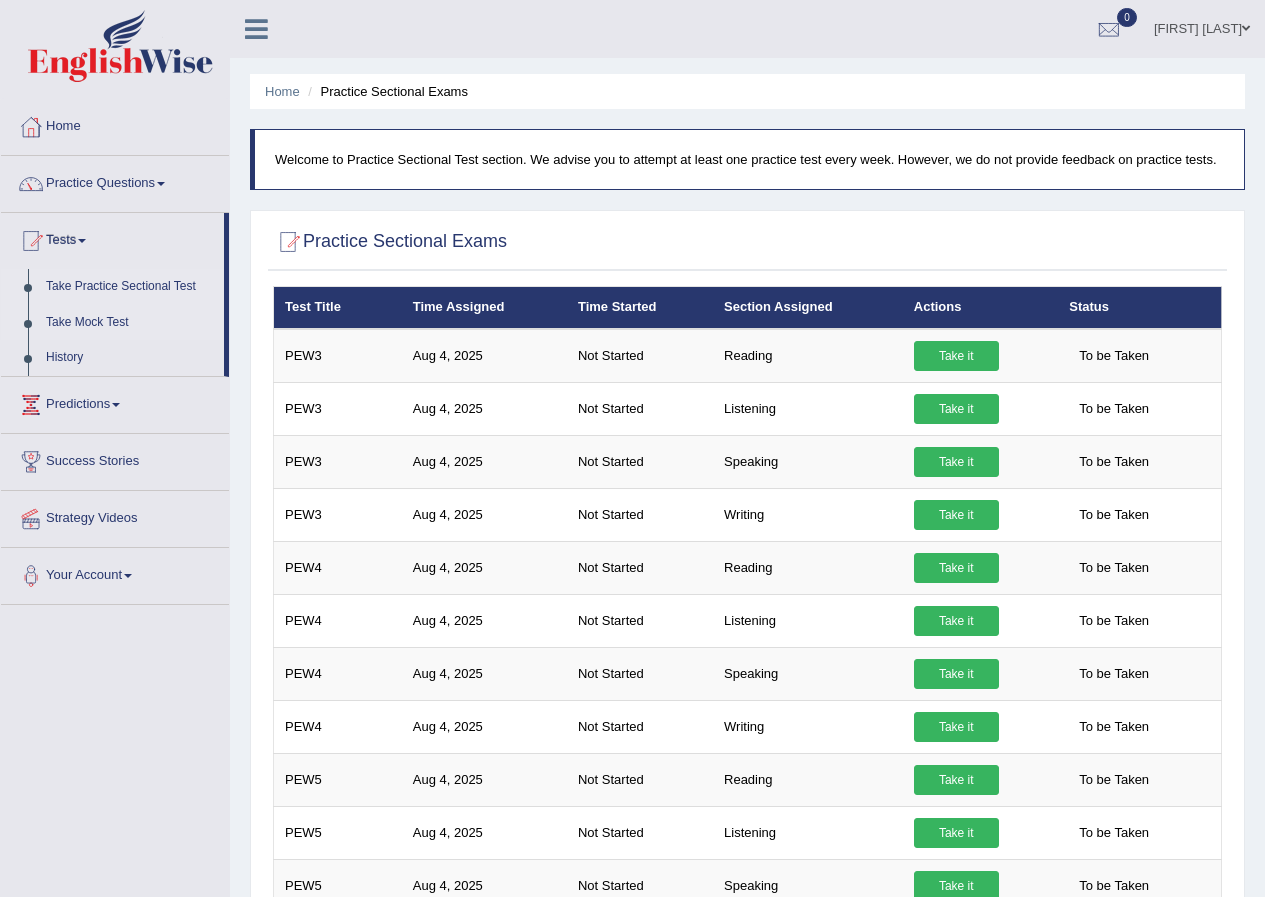 click on "Take Mock Test" at bounding box center [130, 323] 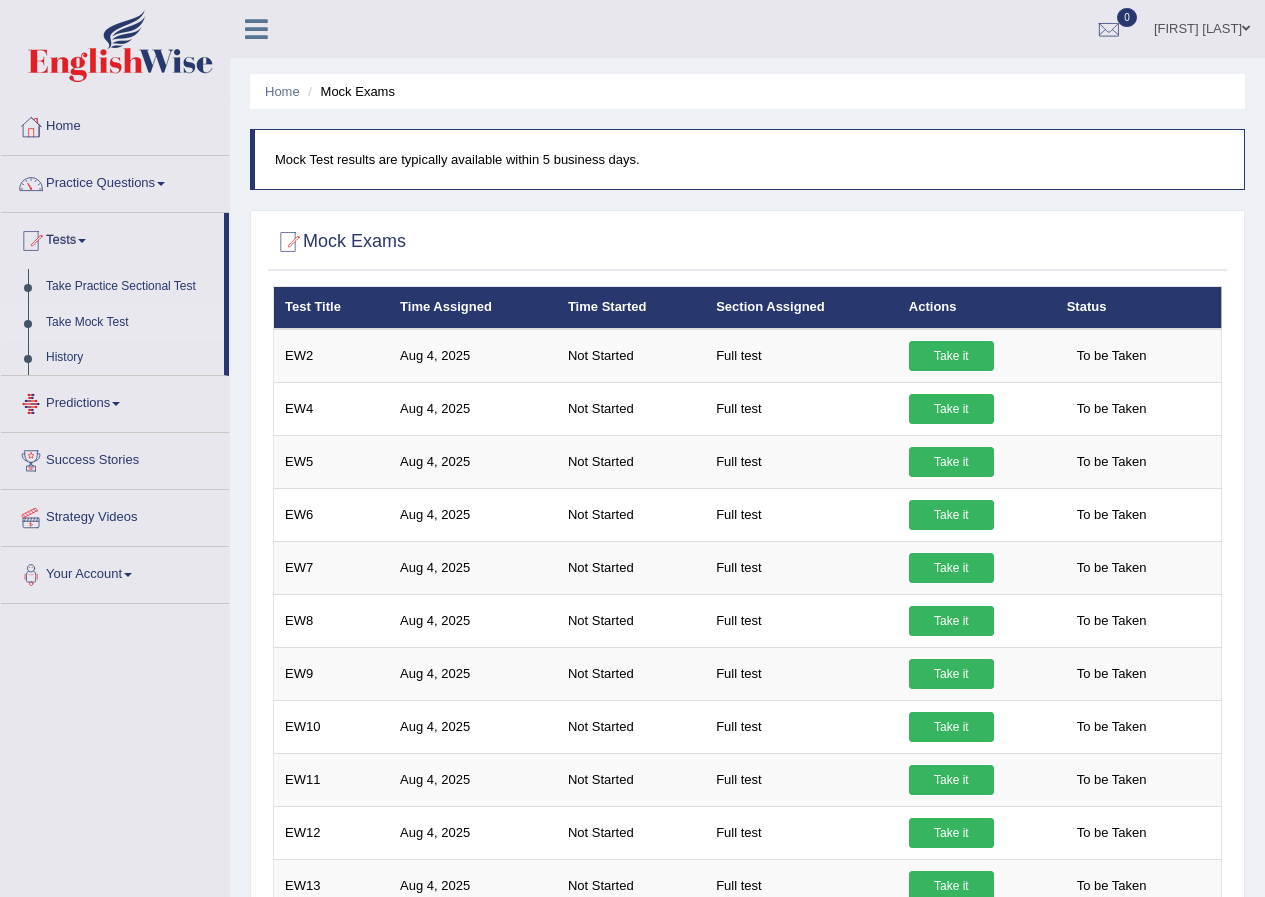 scroll, scrollTop: 0, scrollLeft: 0, axis: both 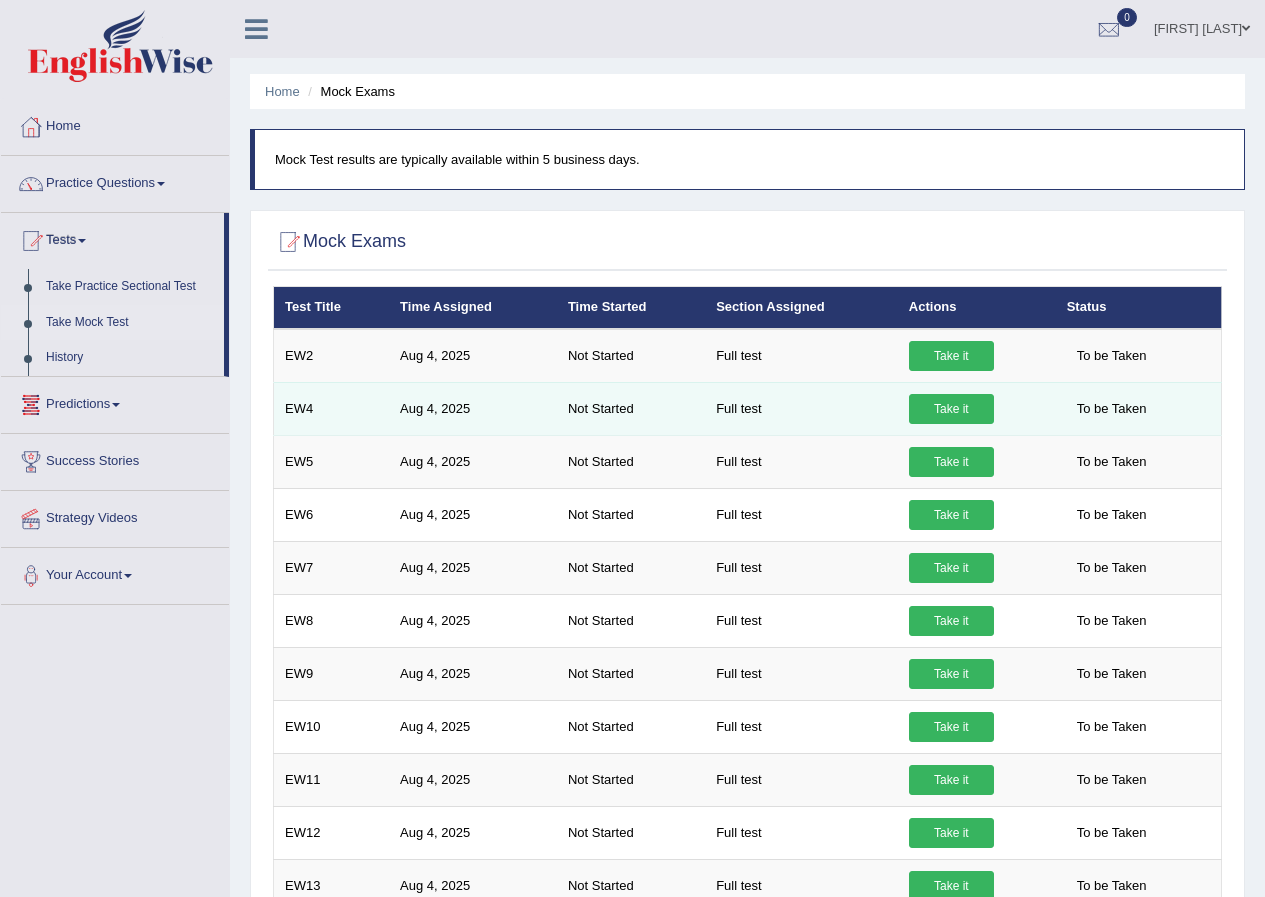 click on "Take it" at bounding box center (951, 409) 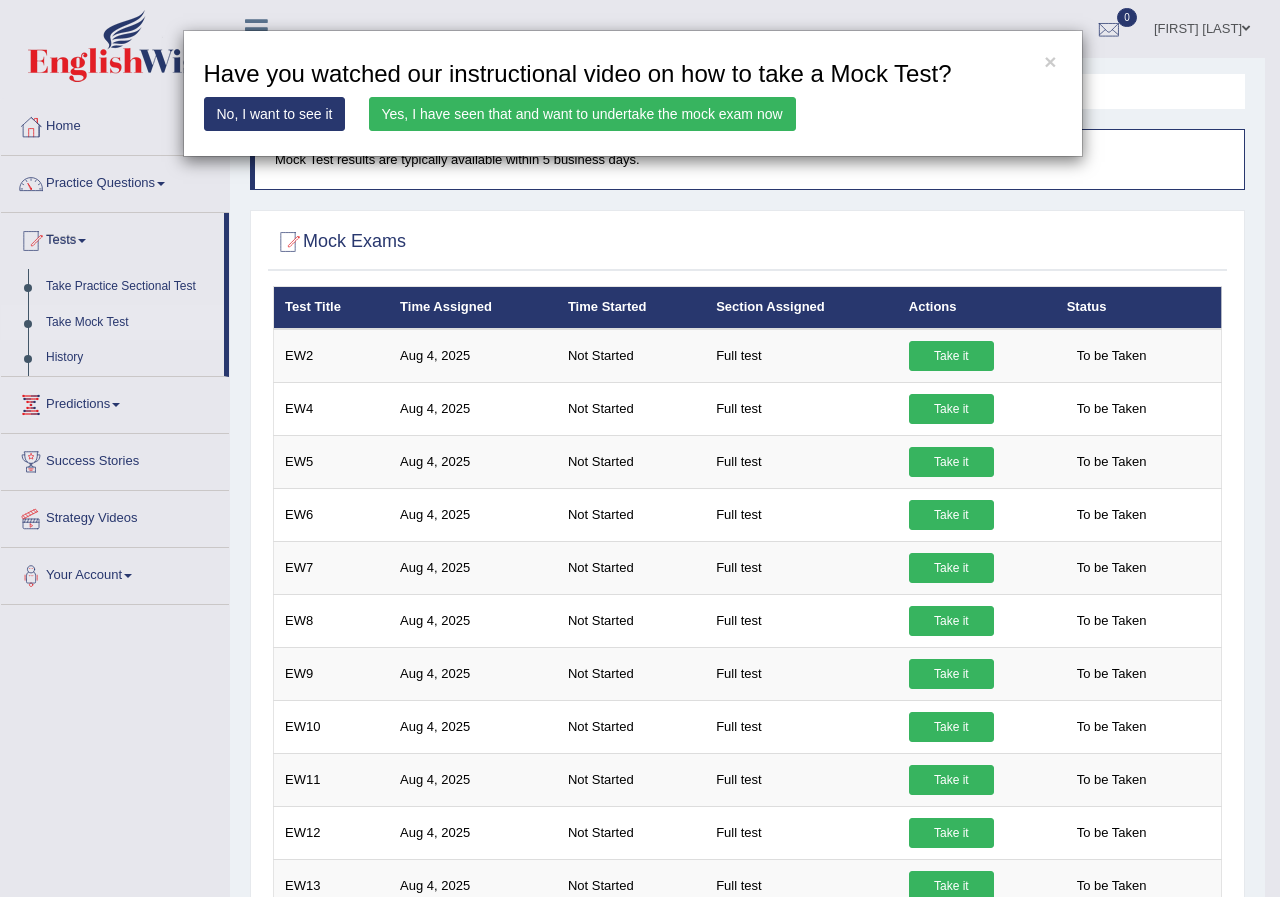 click on "Yes, I have seen that and want to undertake the mock exam now" at bounding box center (582, 114) 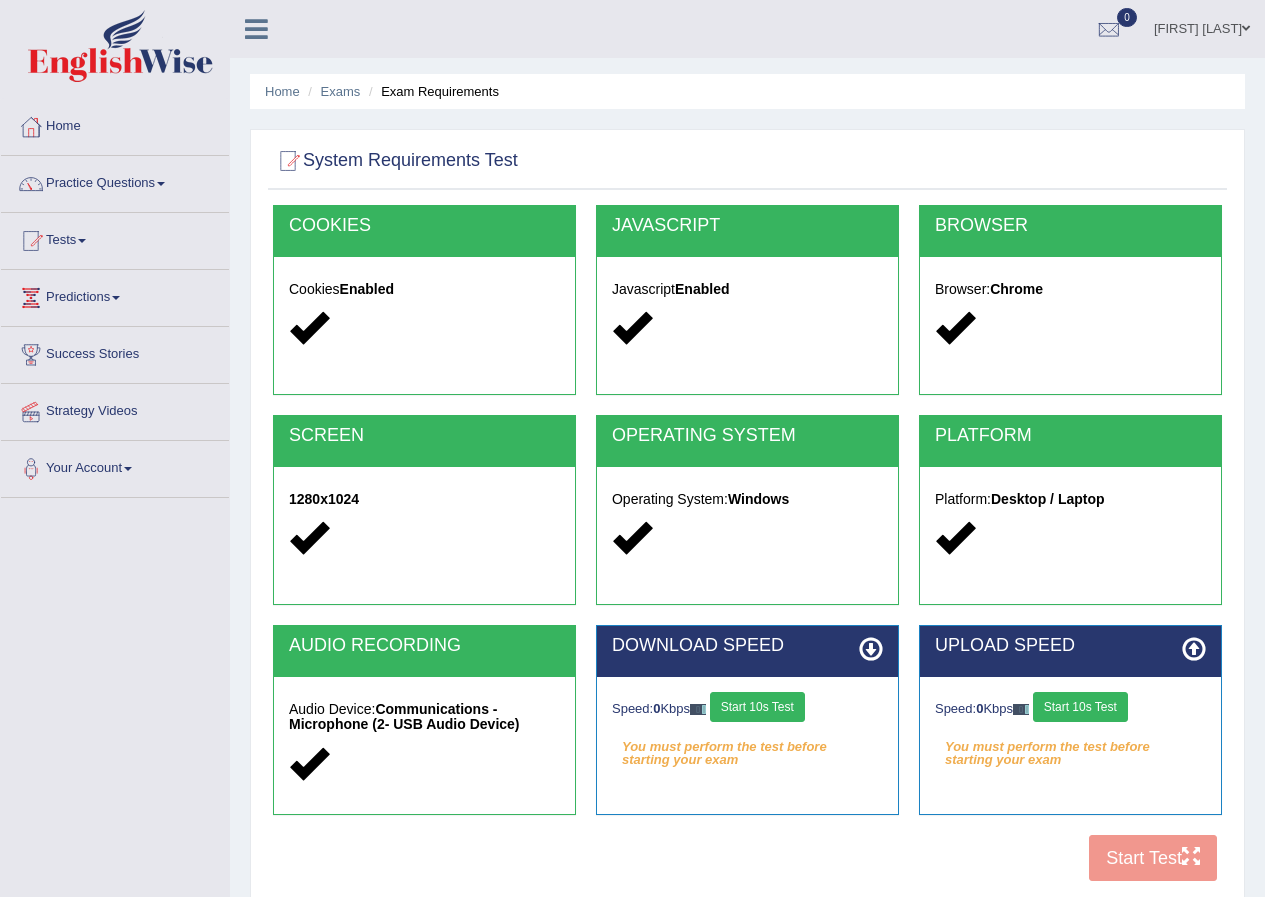 scroll, scrollTop: 0, scrollLeft: 0, axis: both 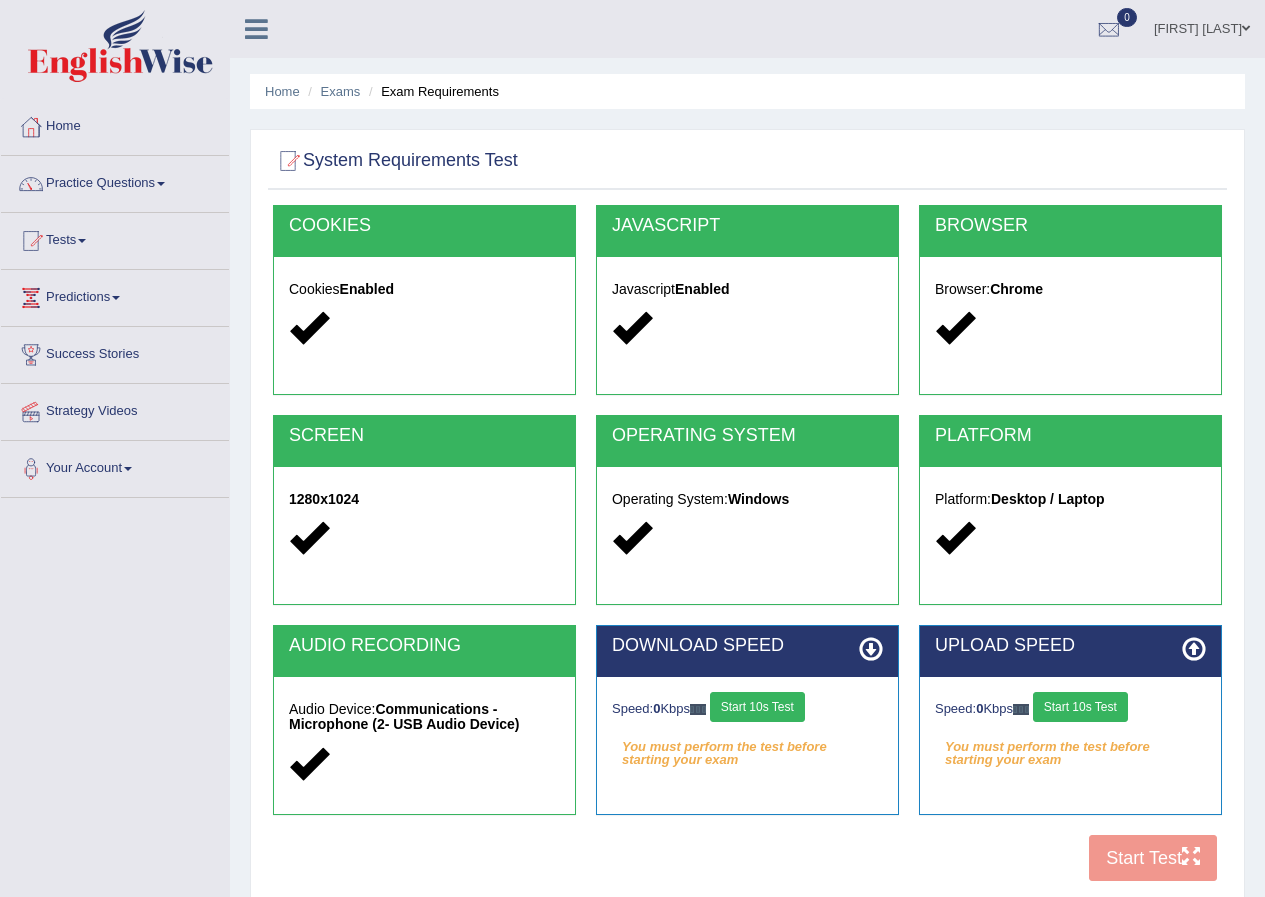 click on "Start 10s Test" at bounding box center [757, 707] 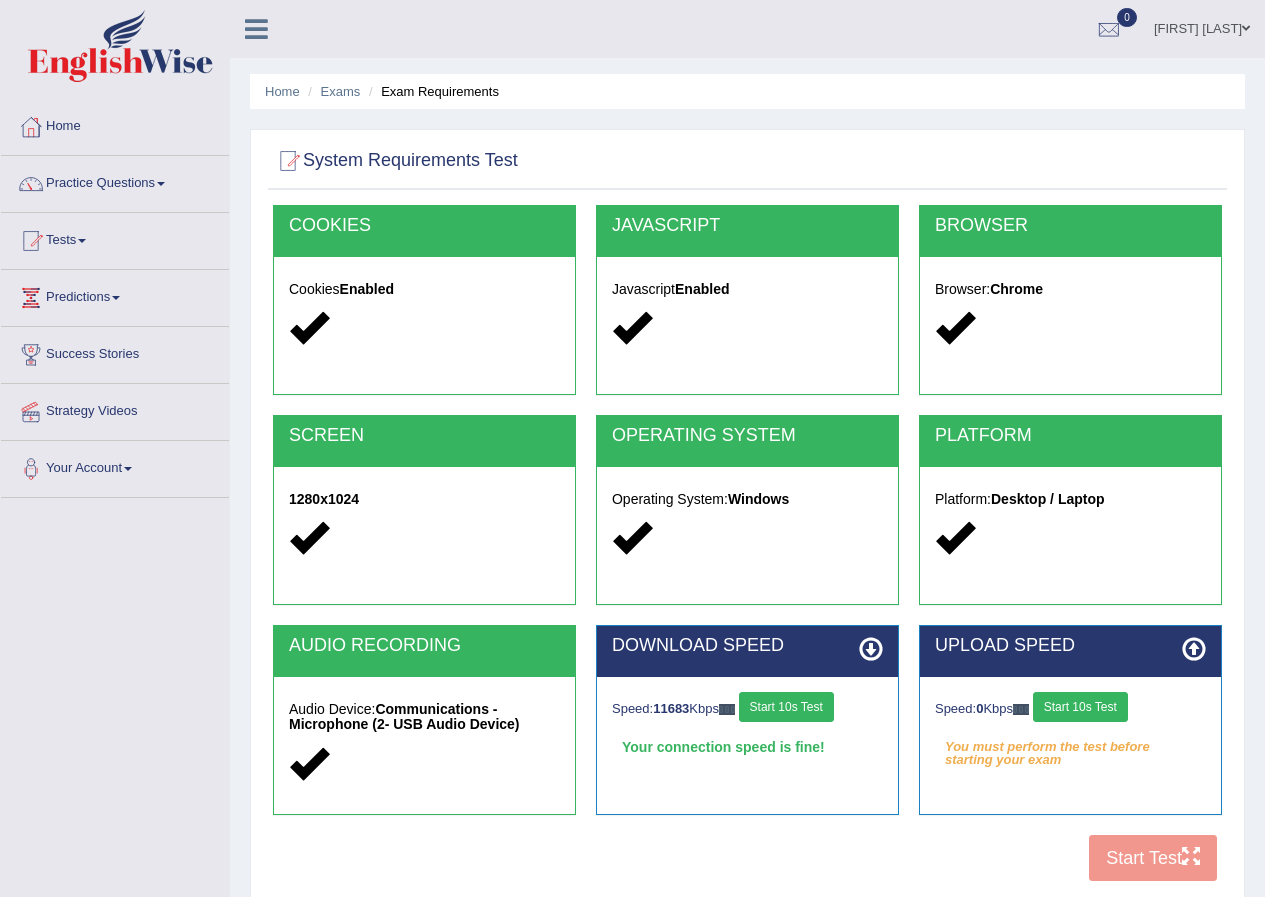 click on "Start 10s Test" at bounding box center (1080, 707) 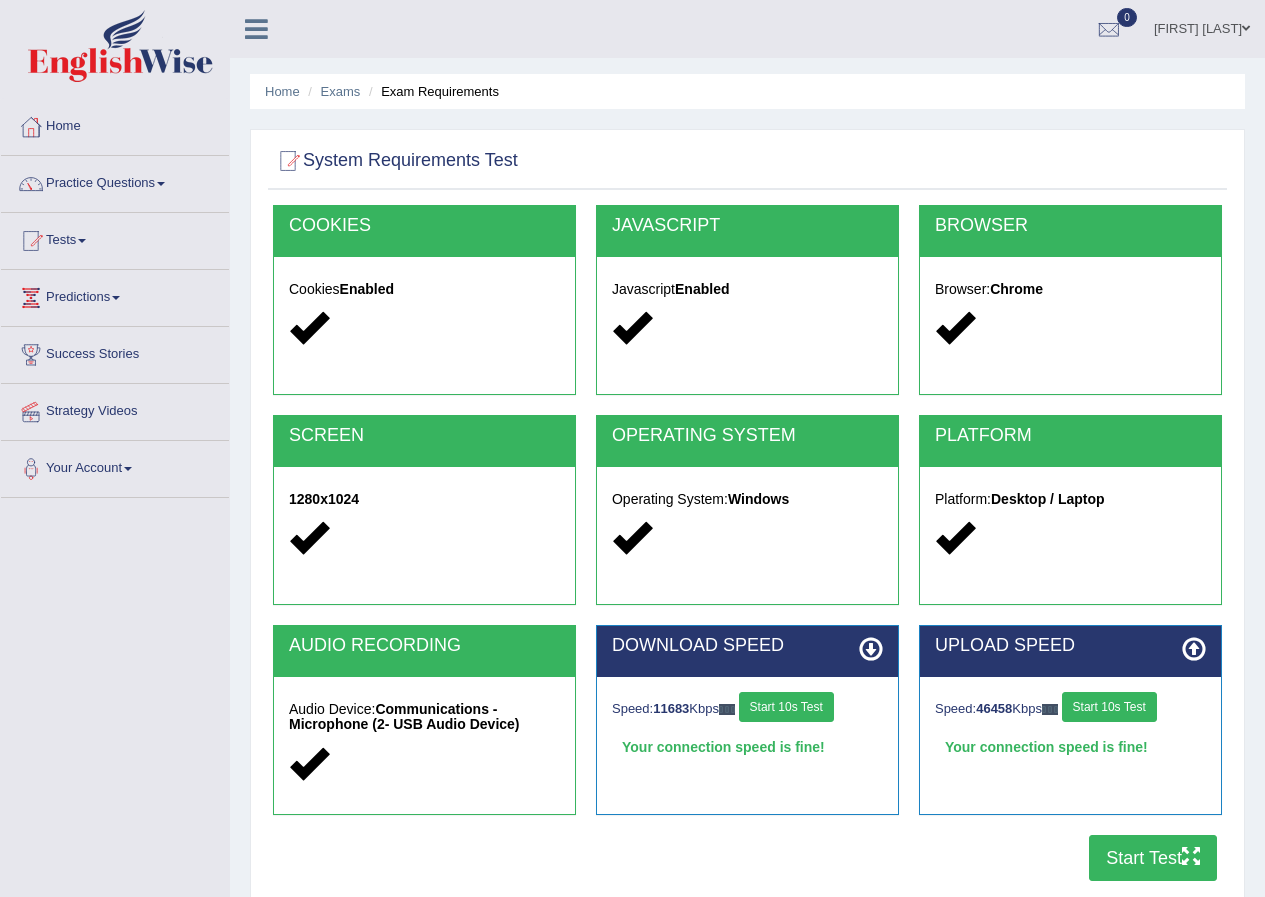 click on "Start Test" at bounding box center (1153, 858) 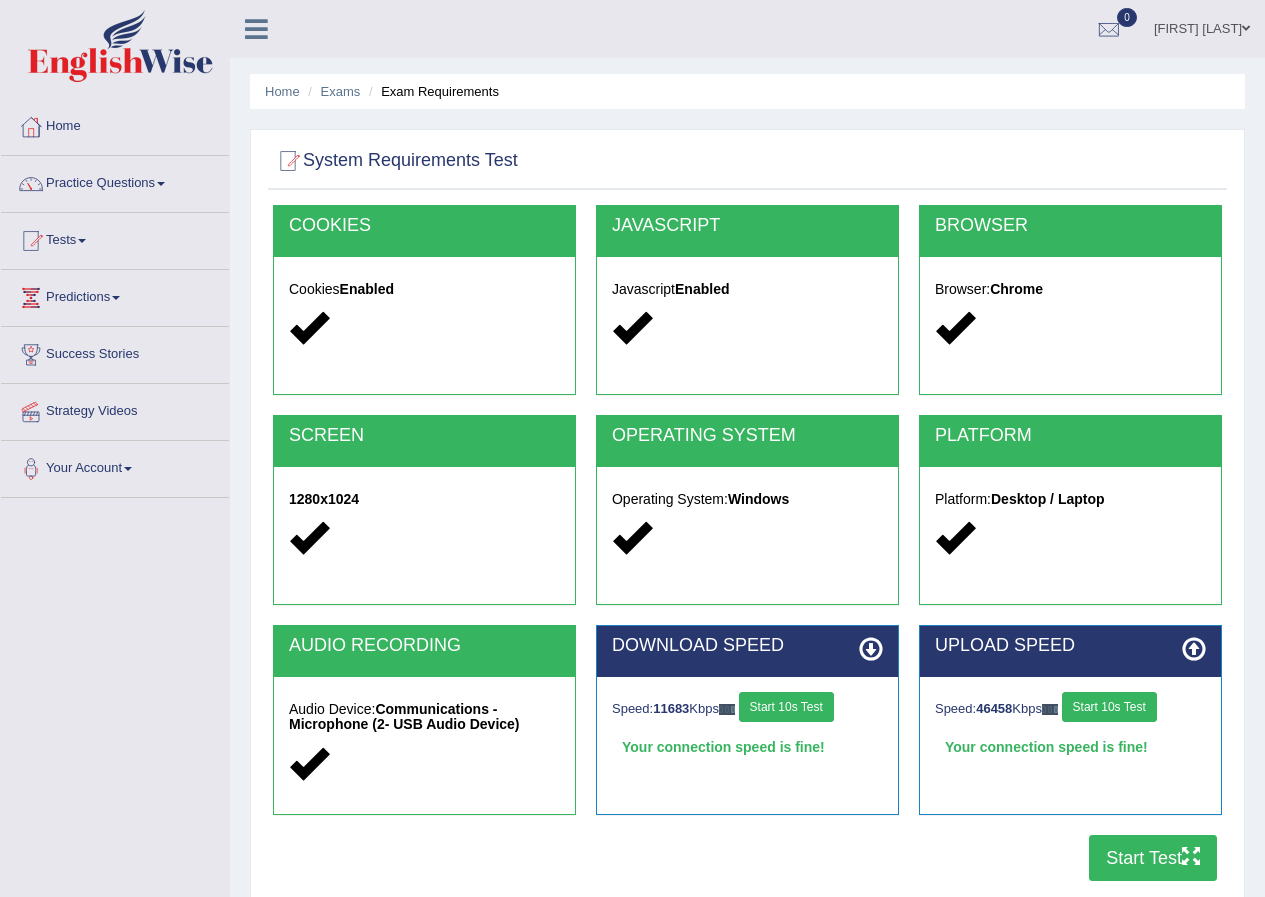 click on "Start Test" at bounding box center [1153, 858] 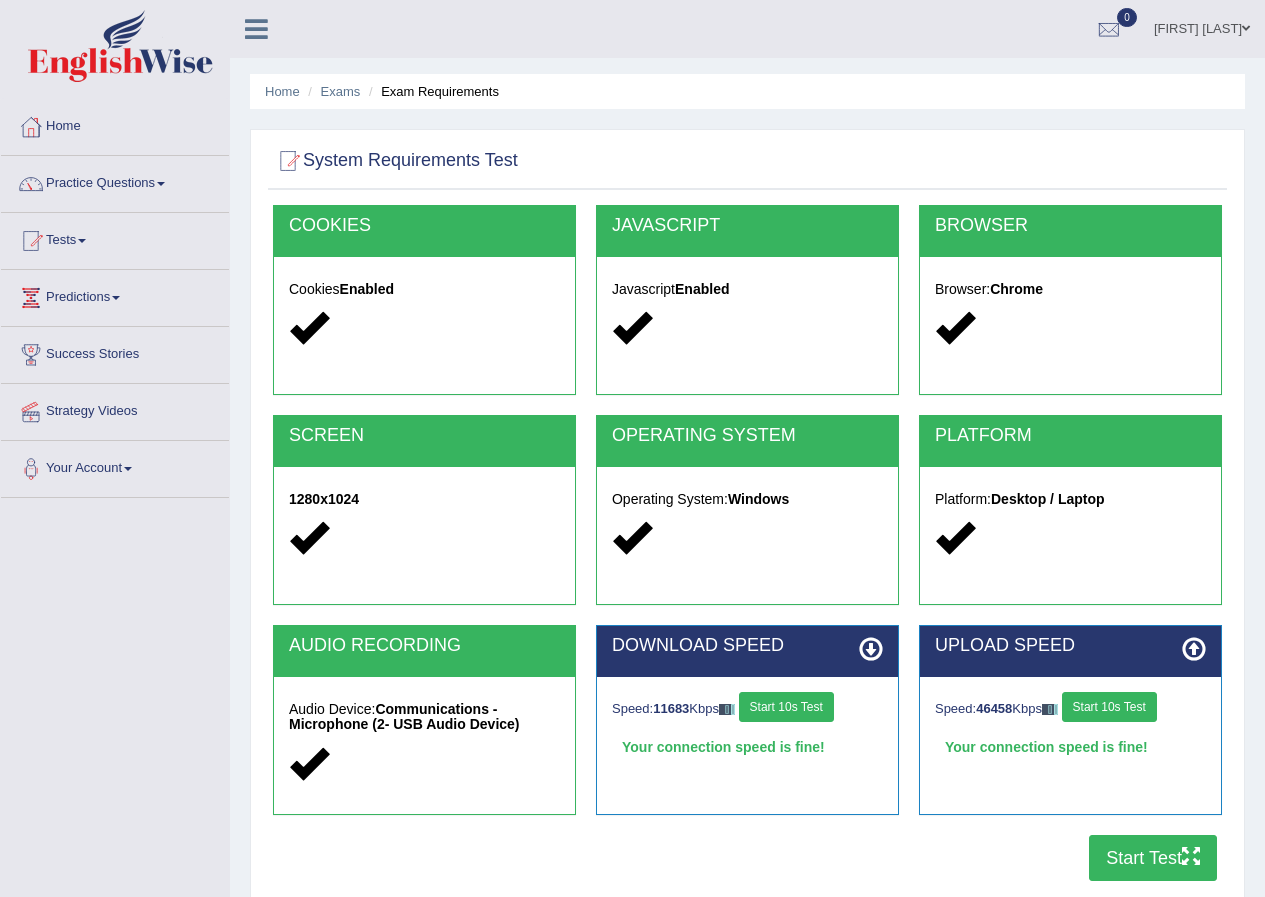click on "Start Test" at bounding box center [1153, 858] 